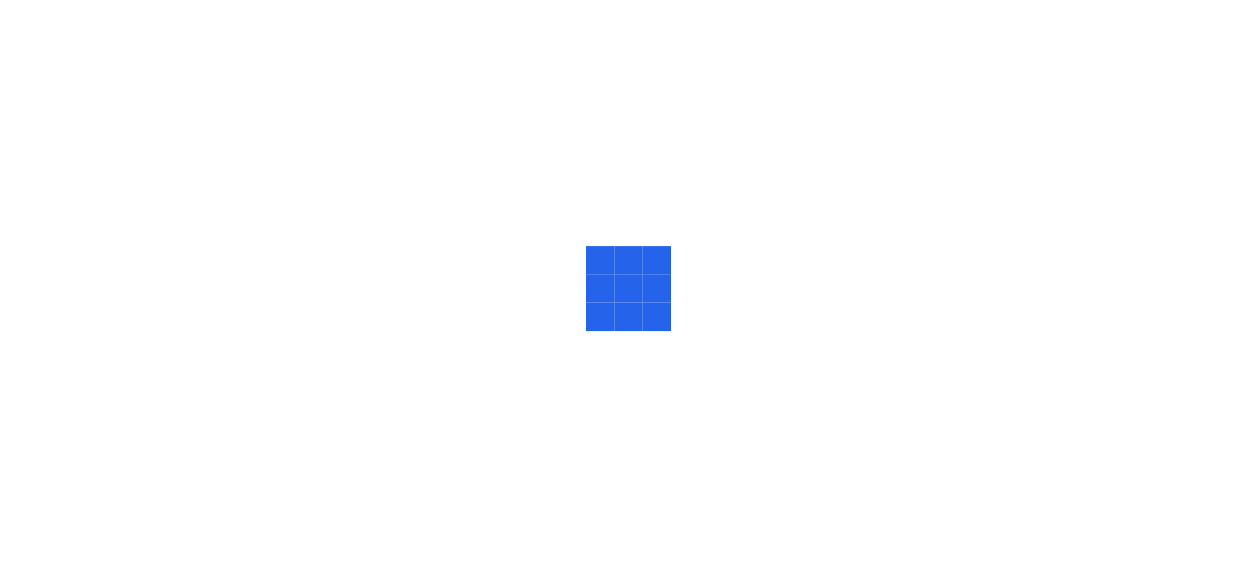 scroll, scrollTop: 0, scrollLeft: 0, axis: both 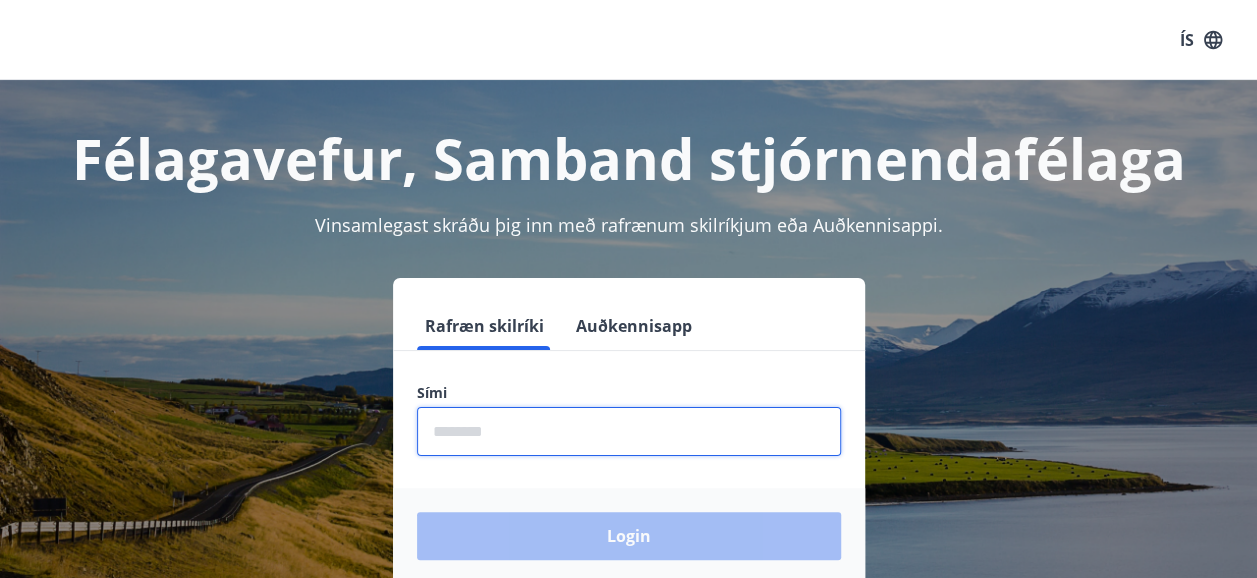 click at bounding box center (629, 431) 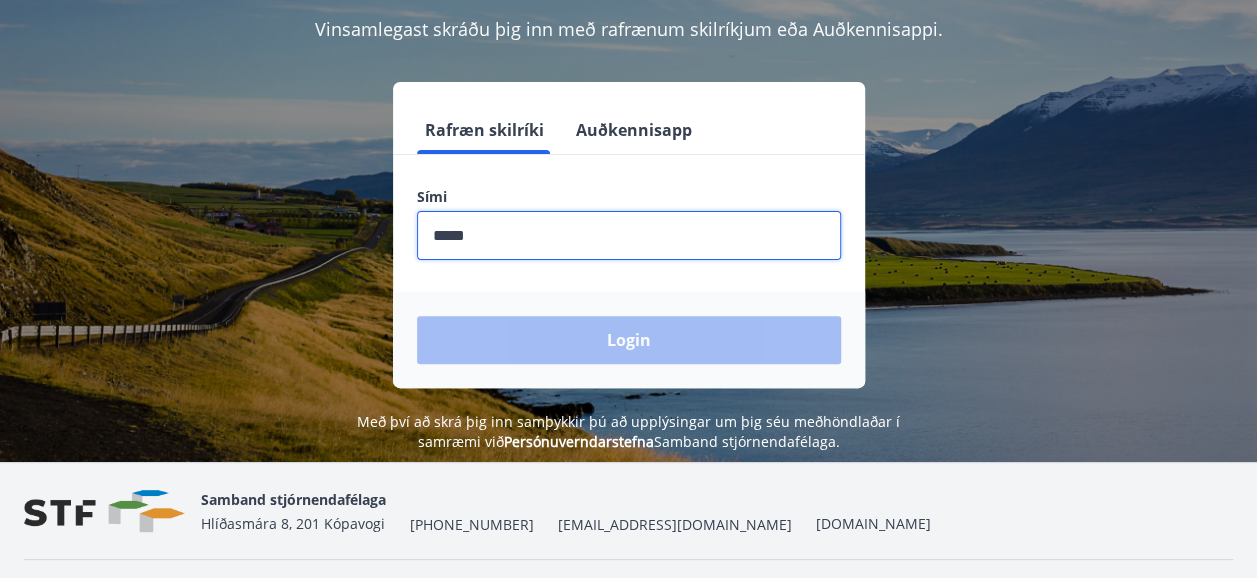 scroll, scrollTop: 214, scrollLeft: 0, axis: vertical 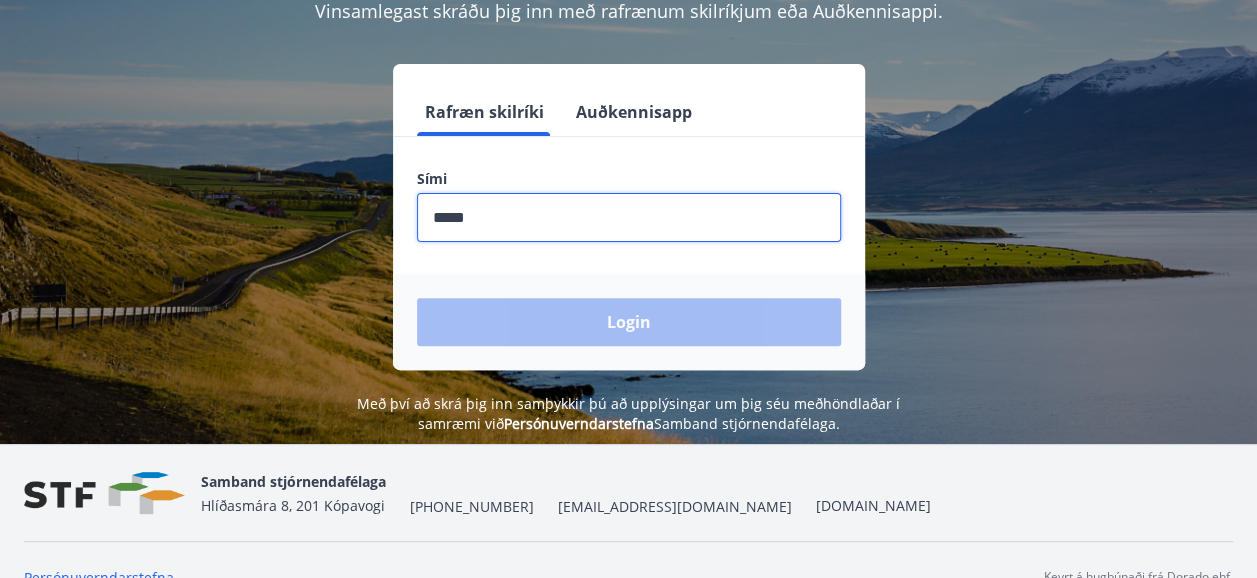 click at bounding box center [629, 217] 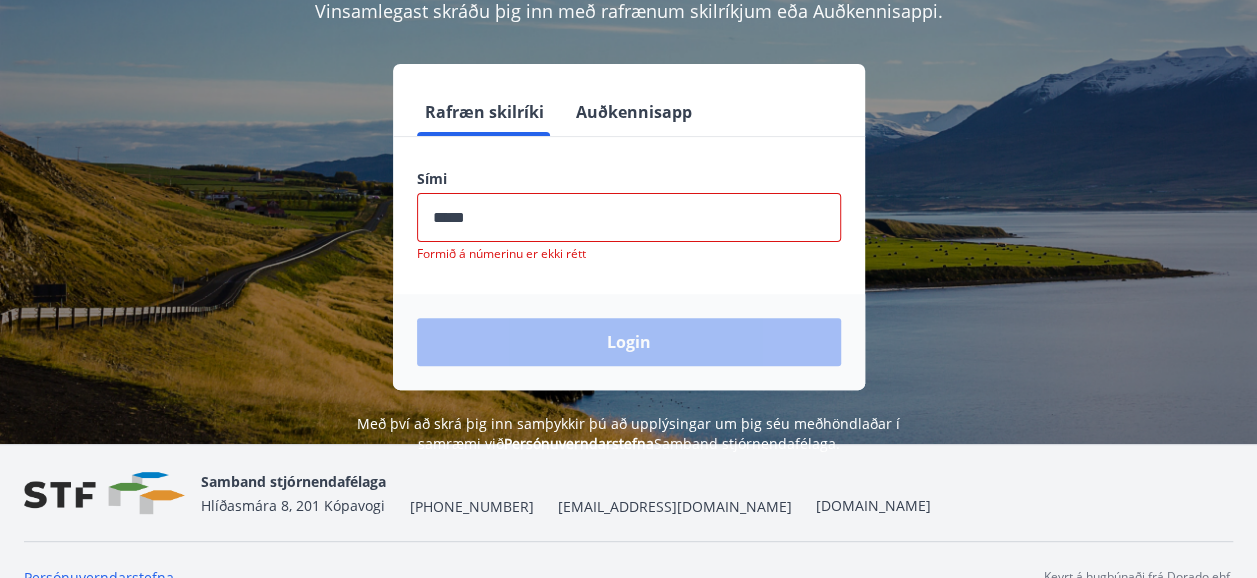 click on "Login" at bounding box center [629, 342] 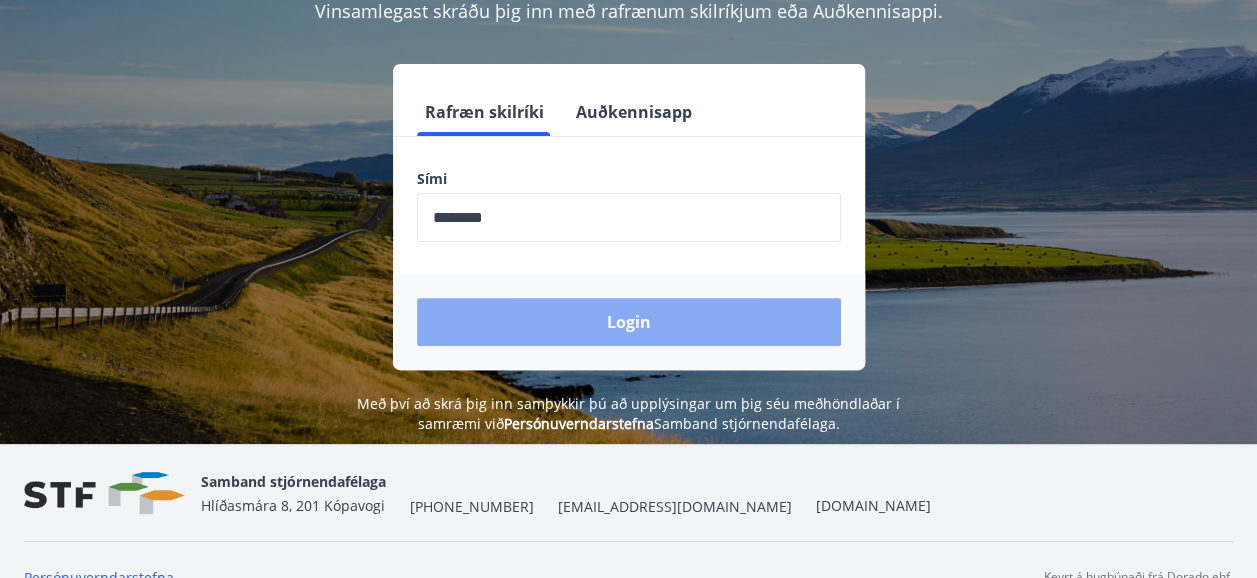 click on "Login" at bounding box center (629, 322) 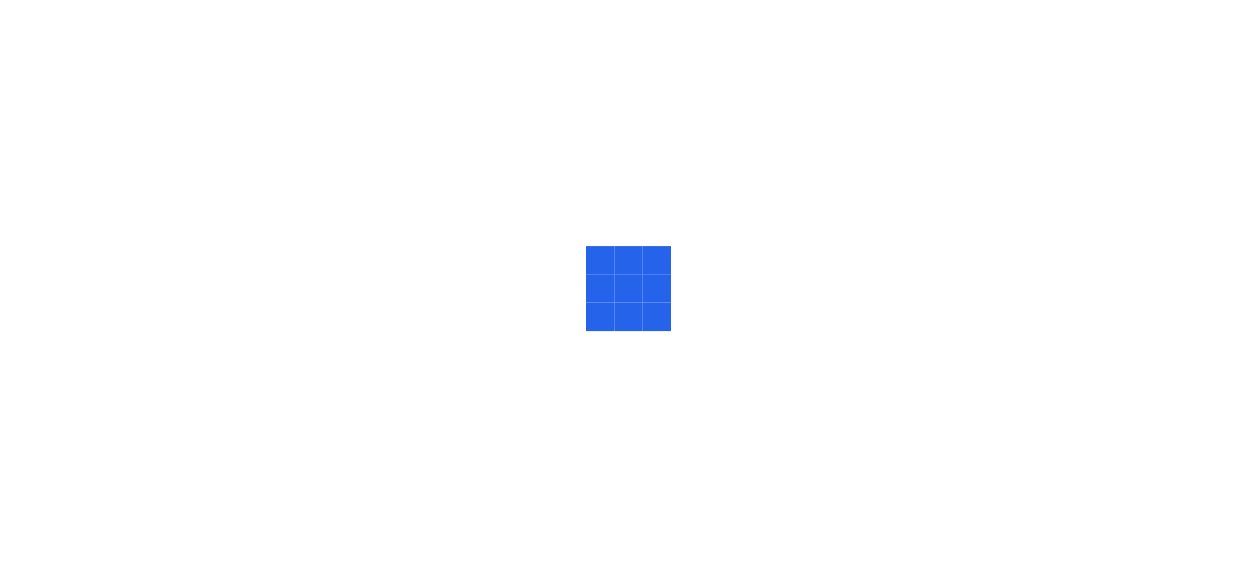 scroll, scrollTop: 0, scrollLeft: 0, axis: both 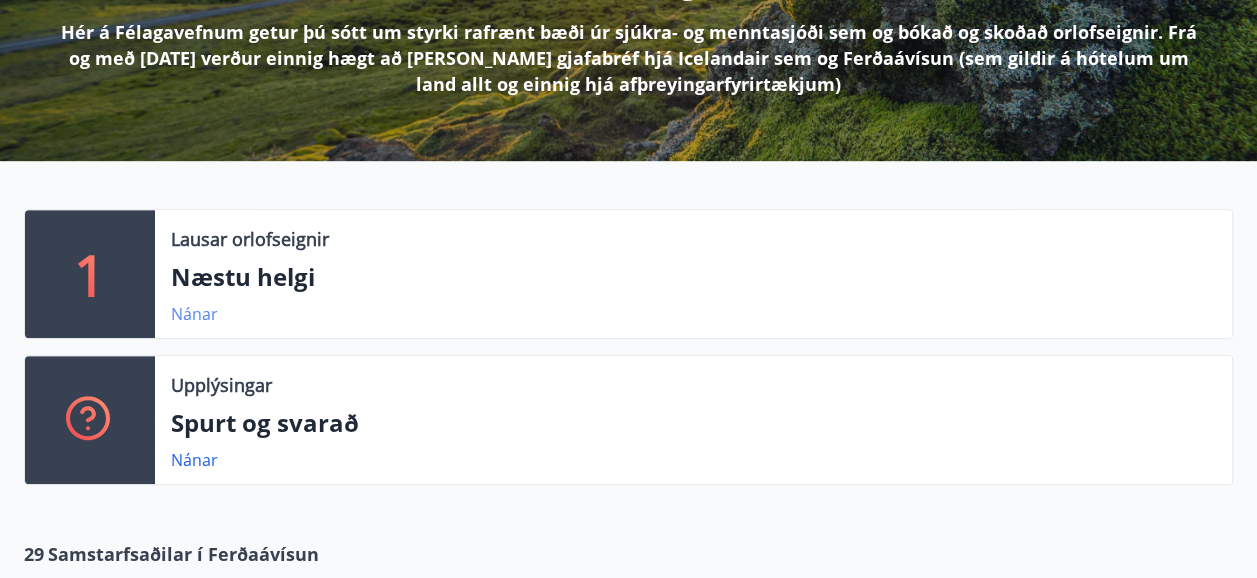 click on "Nánar" at bounding box center [194, 314] 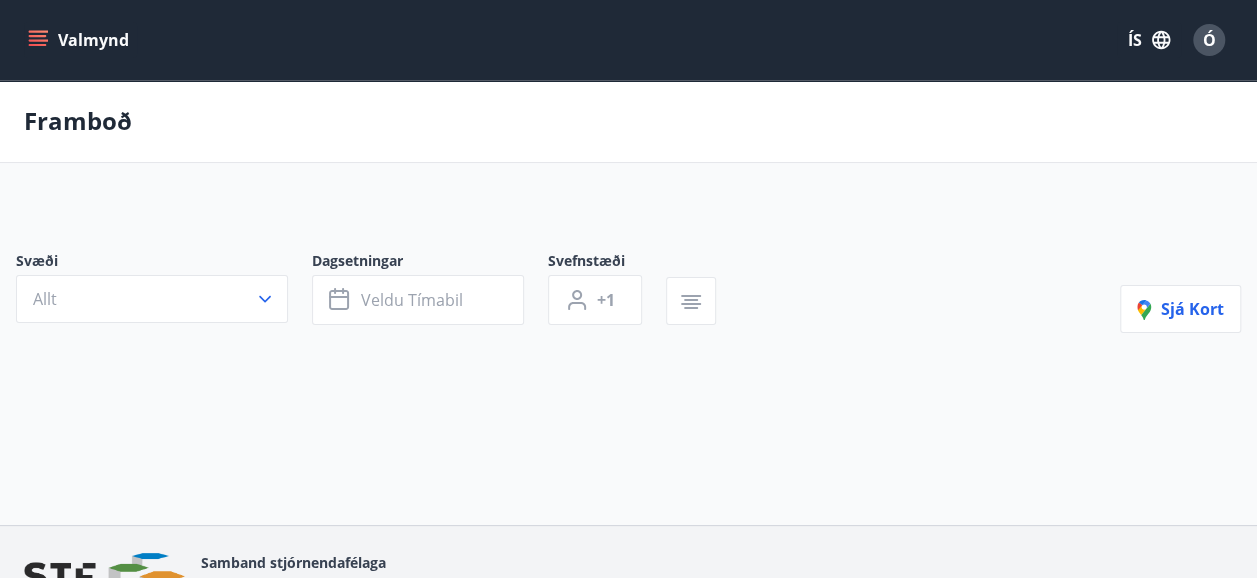 type on "*" 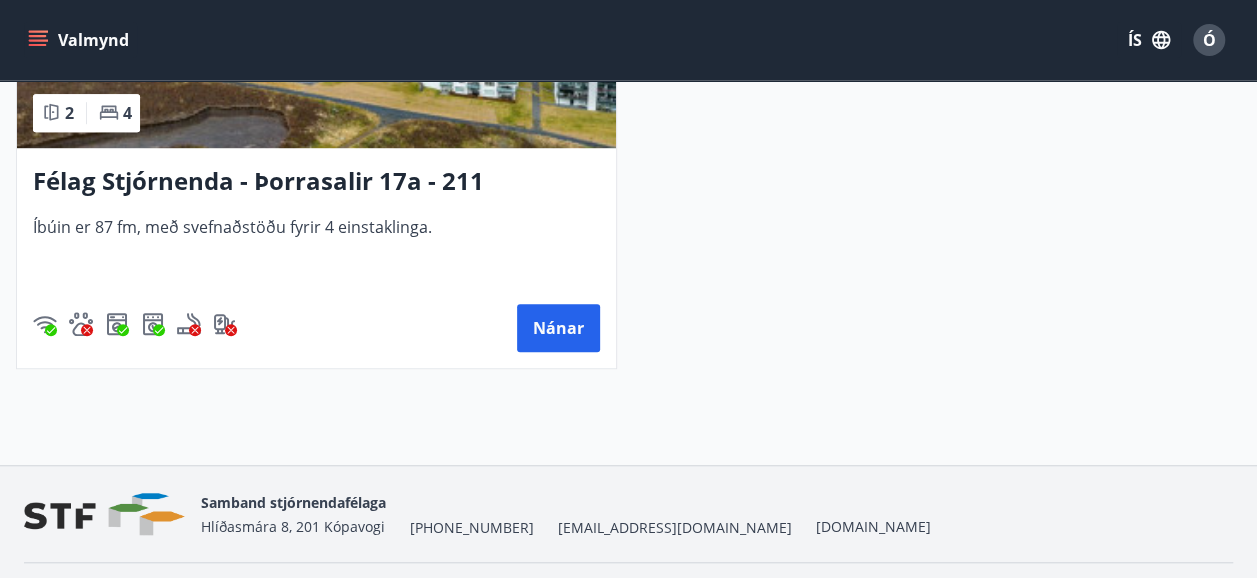scroll, scrollTop: 0, scrollLeft: 0, axis: both 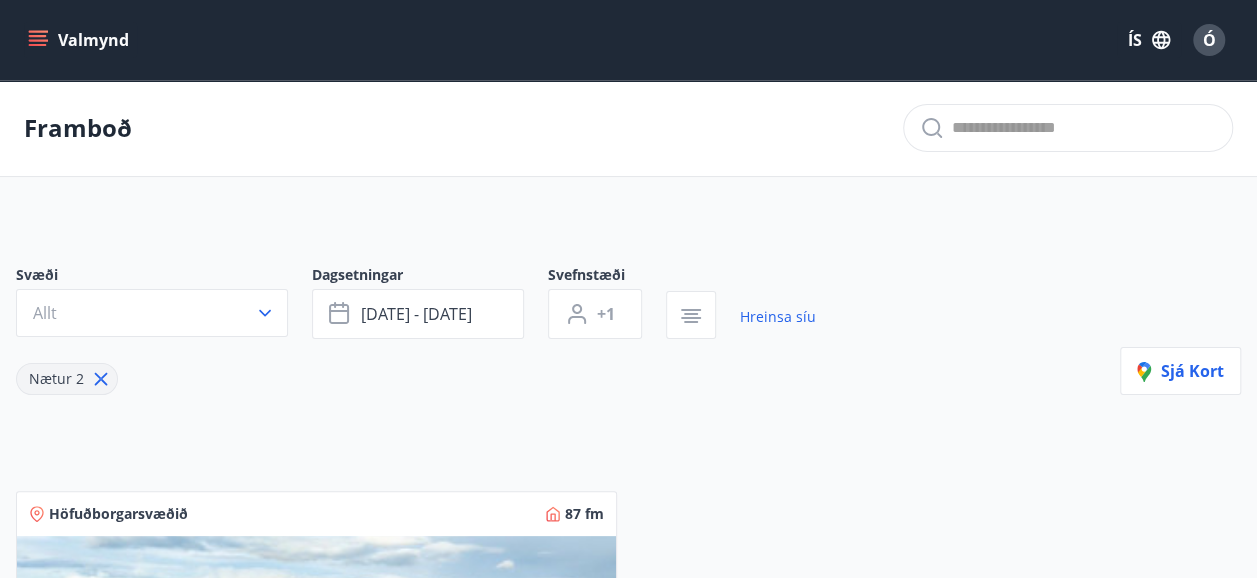 click 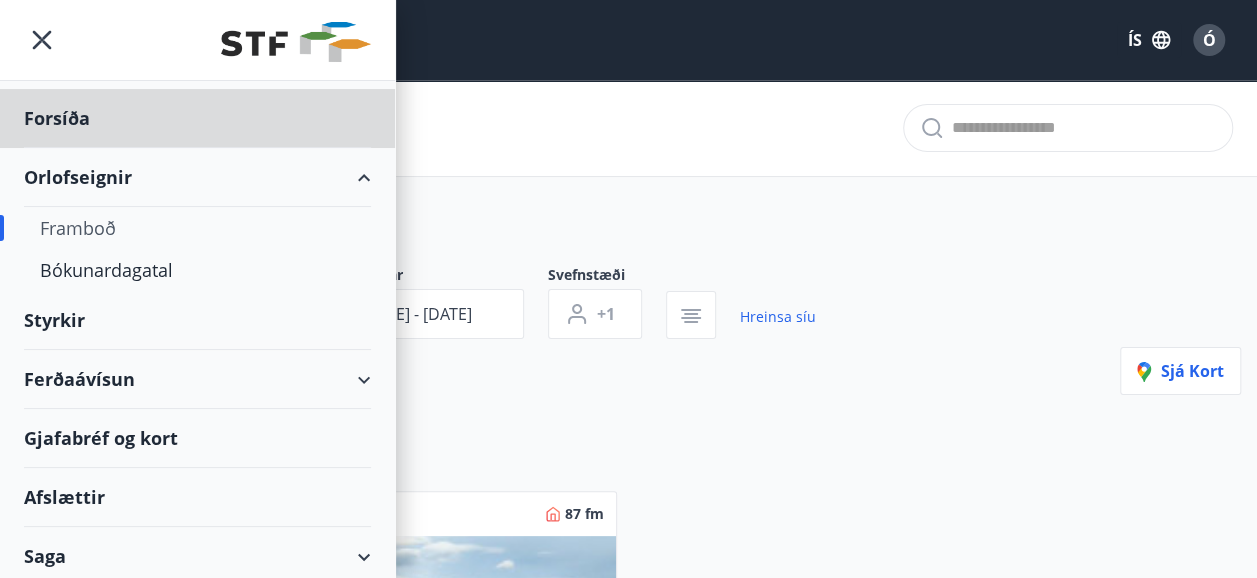 click on "Styrkir" at bounding box center (197, 118) 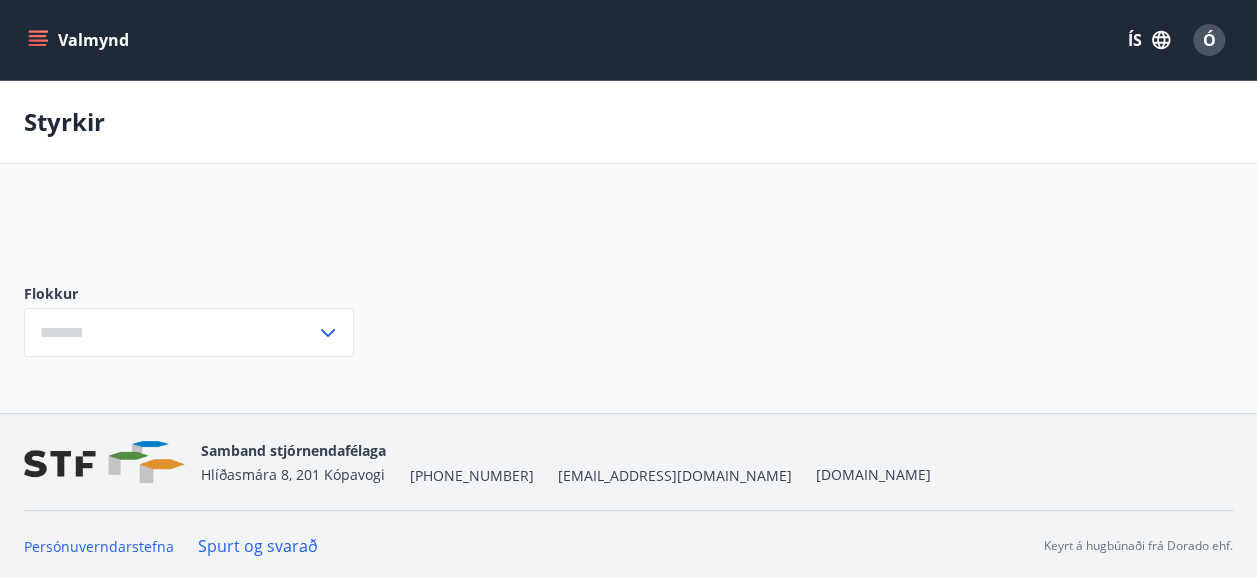 type on "***" 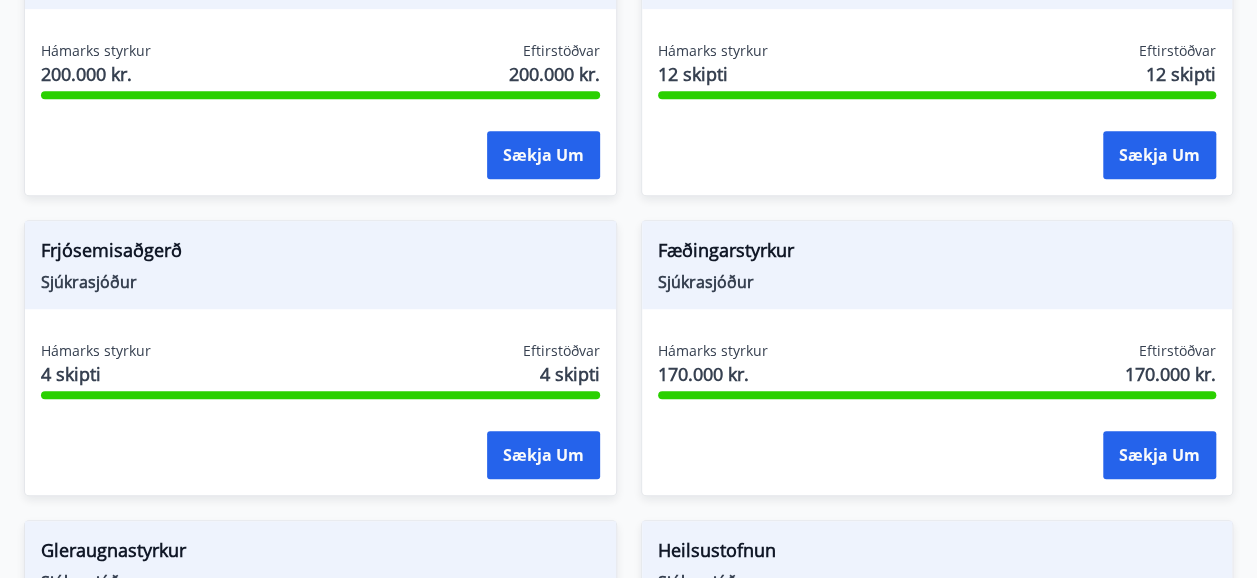 scroll, scrollTop: 548, scrollLeft: 0, axis: vertical 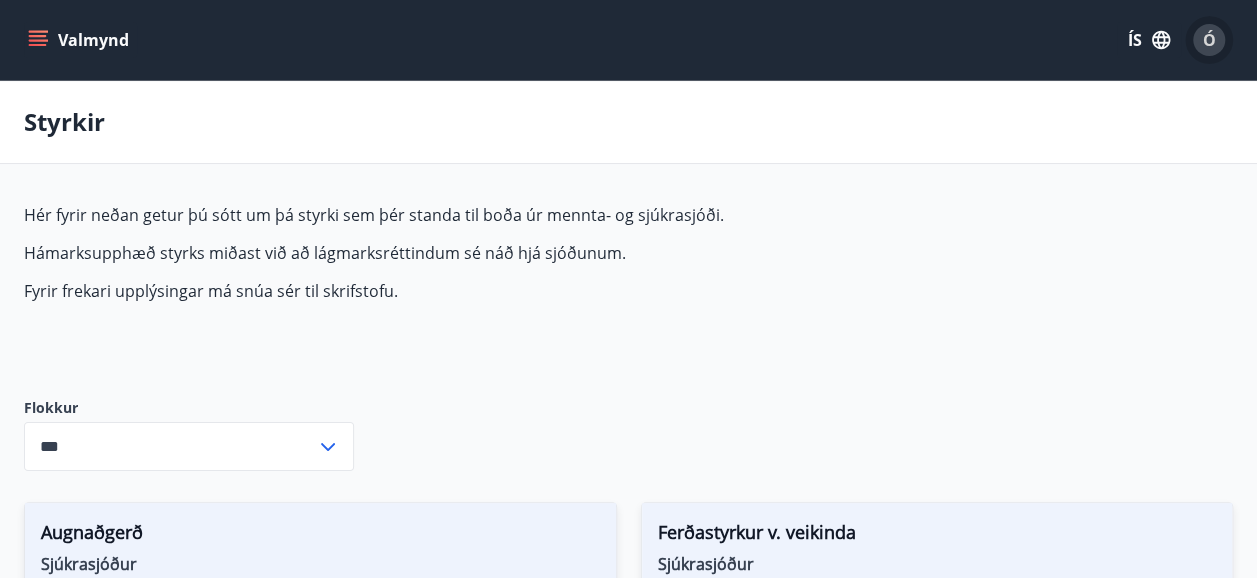 click on "Ó" at bounding box center (1209, 40) 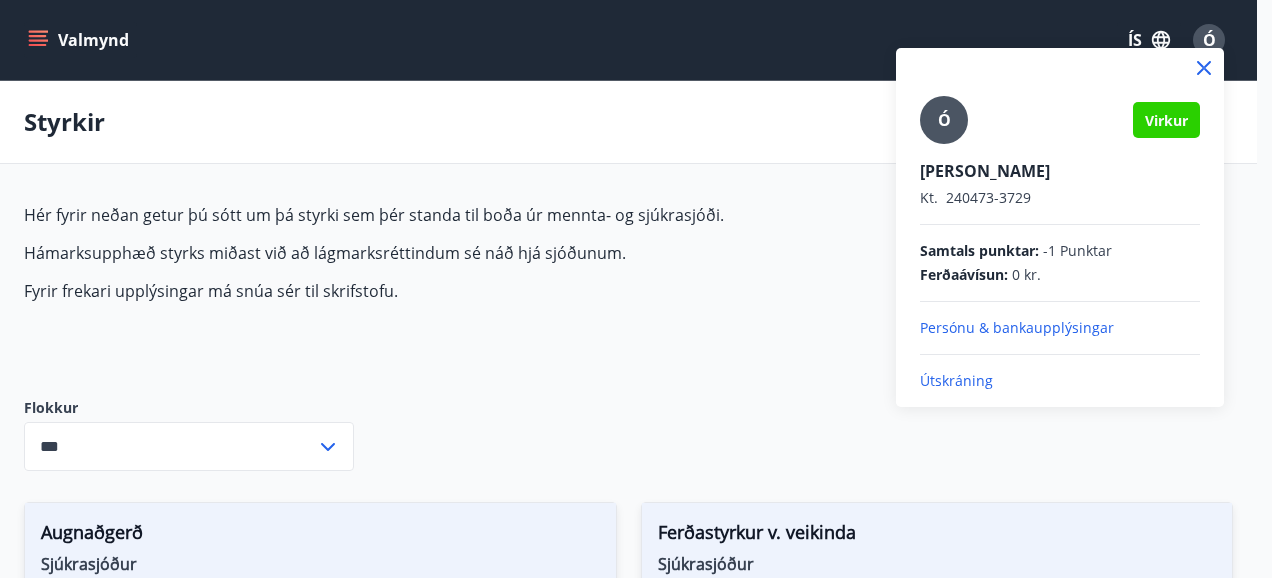 click at bounding box center (636, 289) 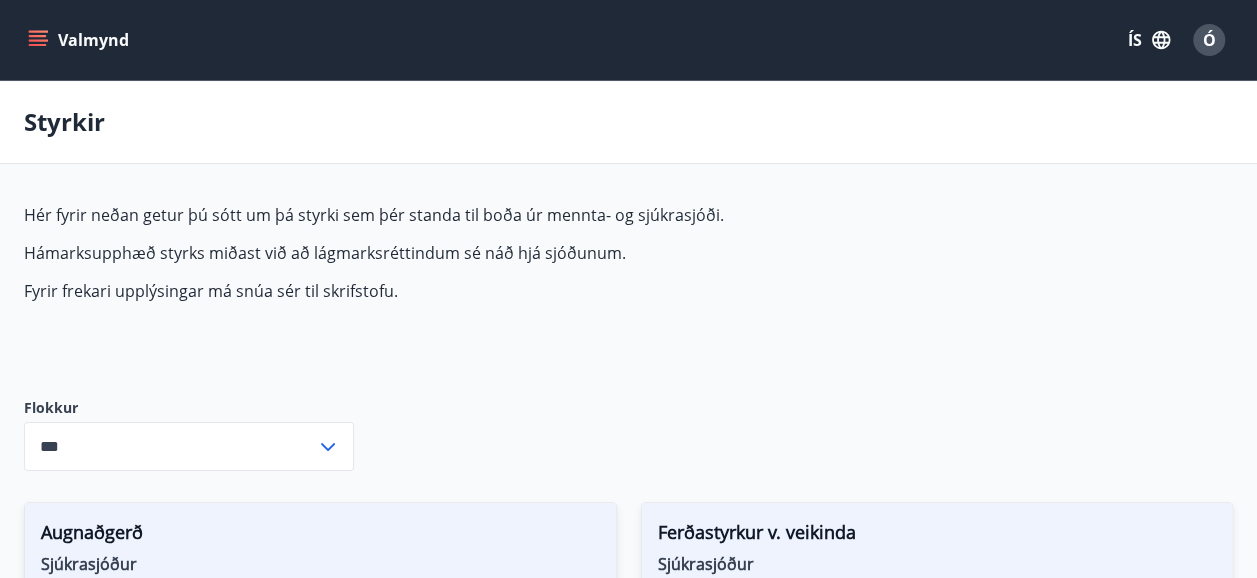 click on "Valmynd" at bounding box center (80, 40) 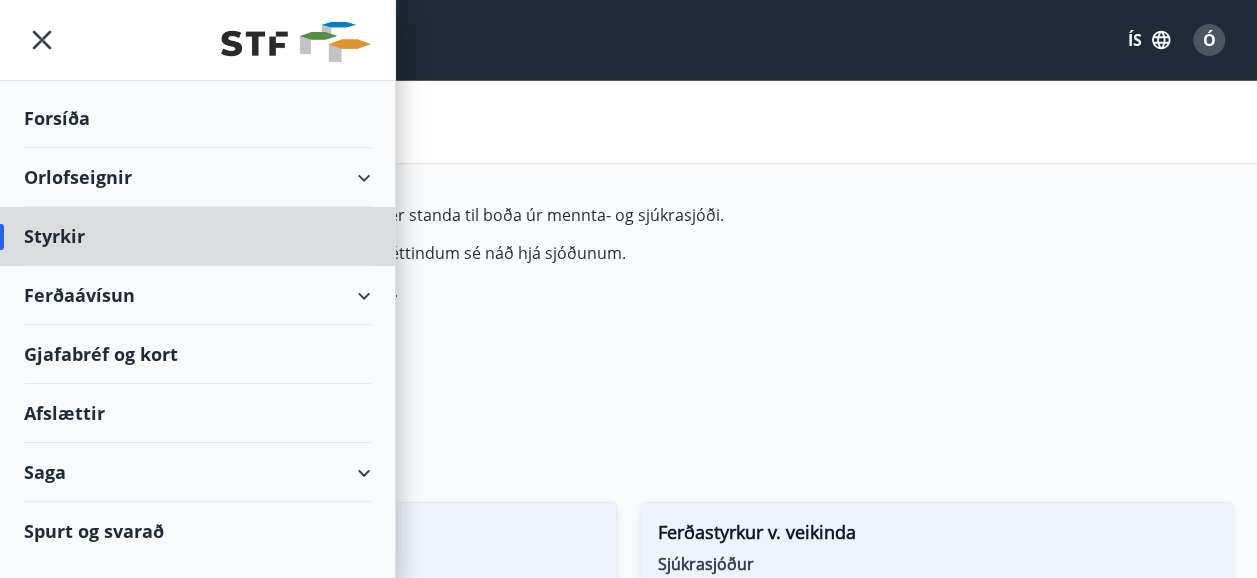 click on "Forsíða" at bounding box center [197, 118] 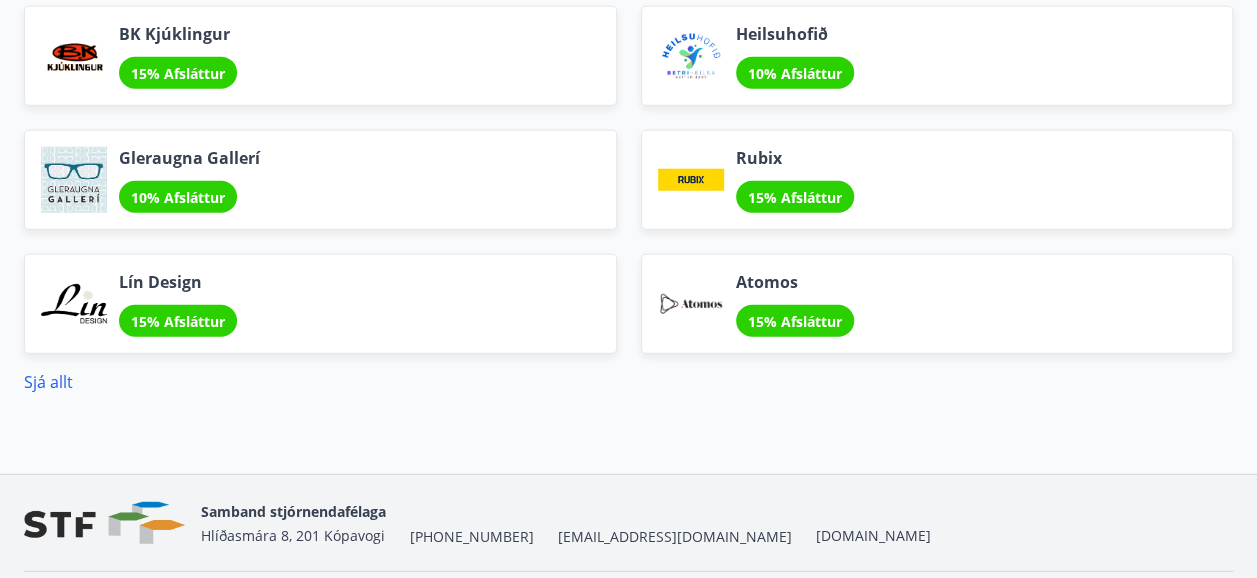 scroll, scrollTop: 2541, scrollLeft: 0, axis: vertical 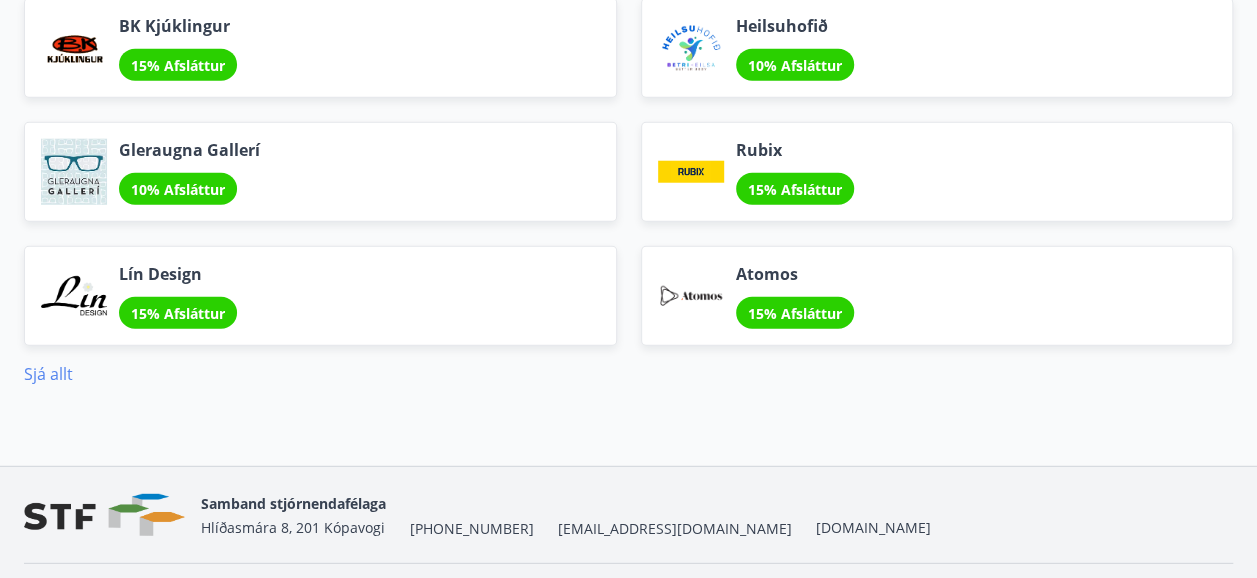 click on "Sjá allt" at bounding box center (48, 374) 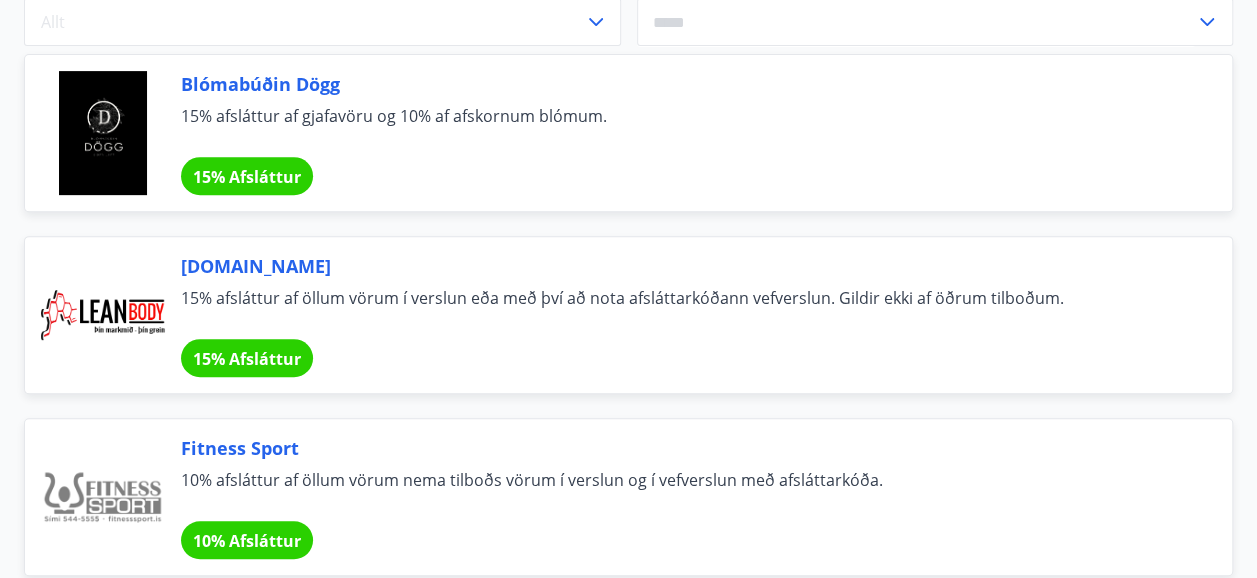 scroll, scrollTop: 0, scrollLeft: 0, axis: both 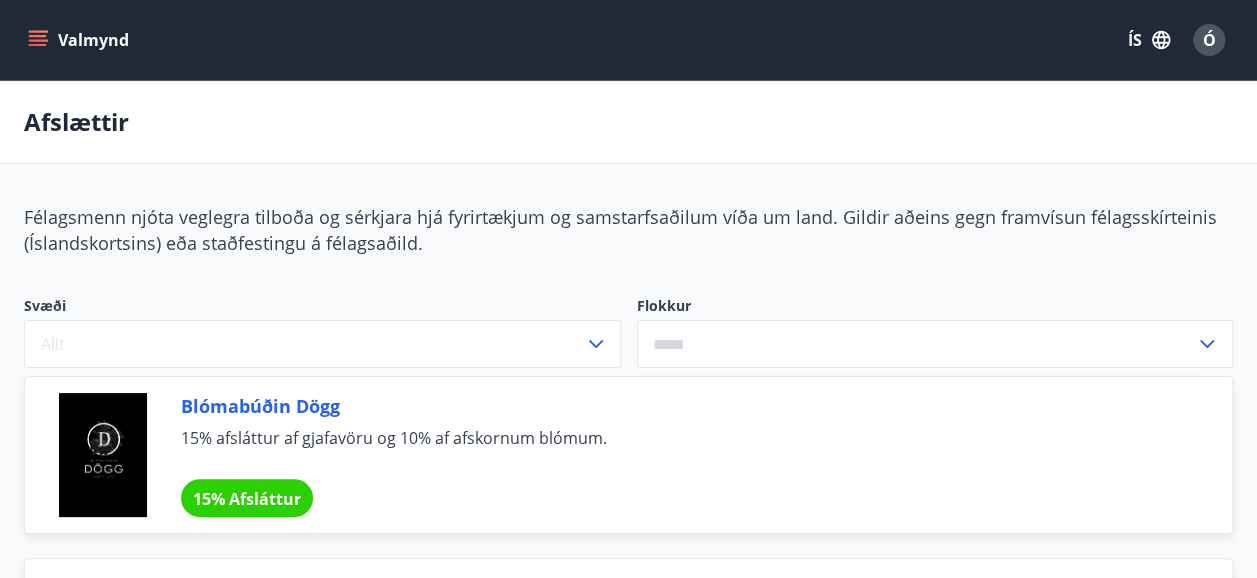 click on "Valmynd" at bounding box center (80, 40) 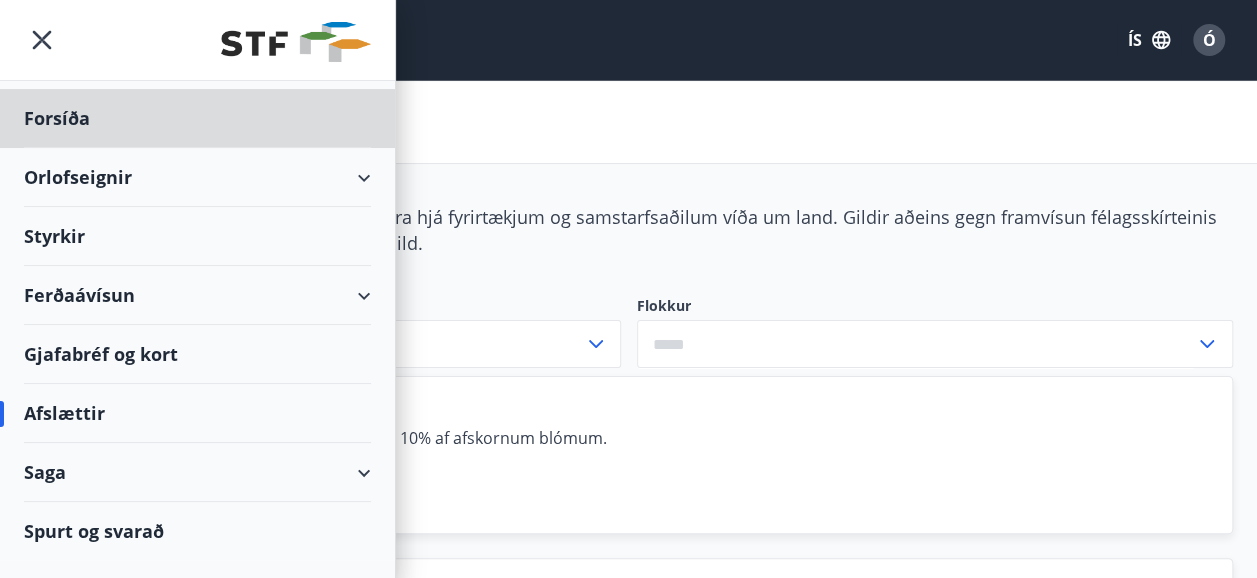 click on "Styrkir" at bounding box center [197, 118] 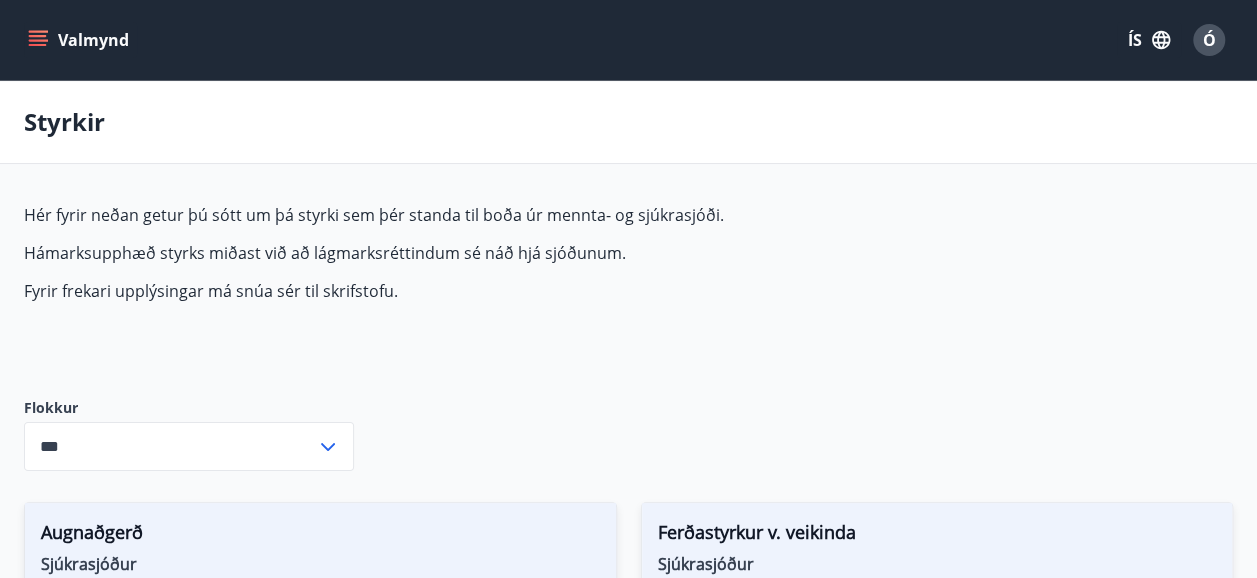 type on "***" 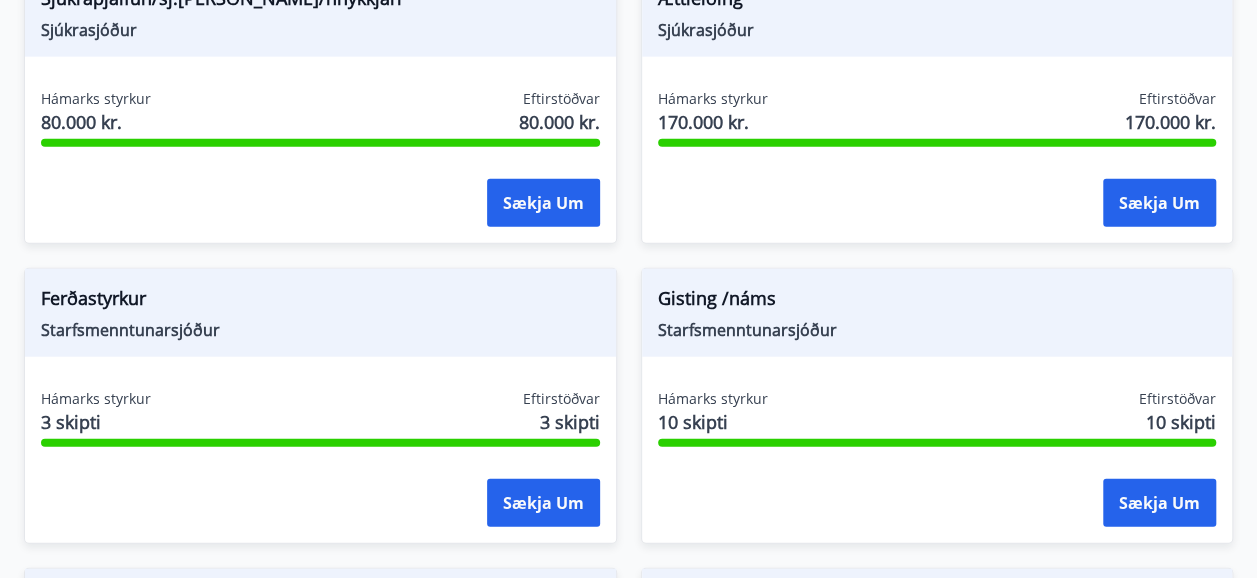 scroll, scrollTop: 2341, scrollLeft: 0, axis: vertical 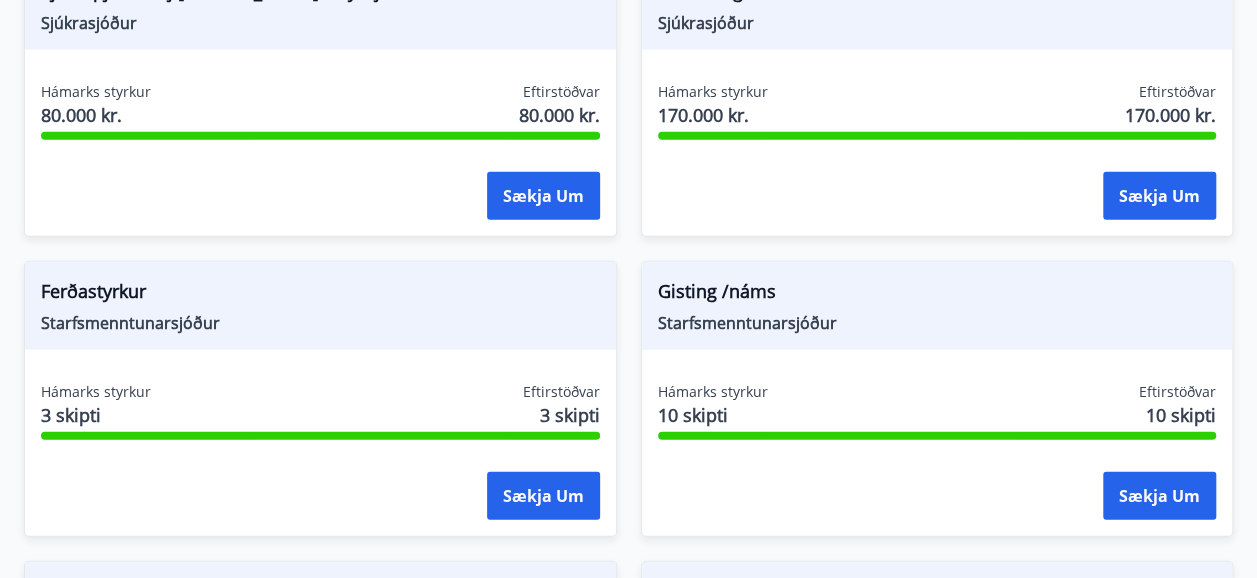 click on "Gisting /náms" at bounding box center [937, 295] 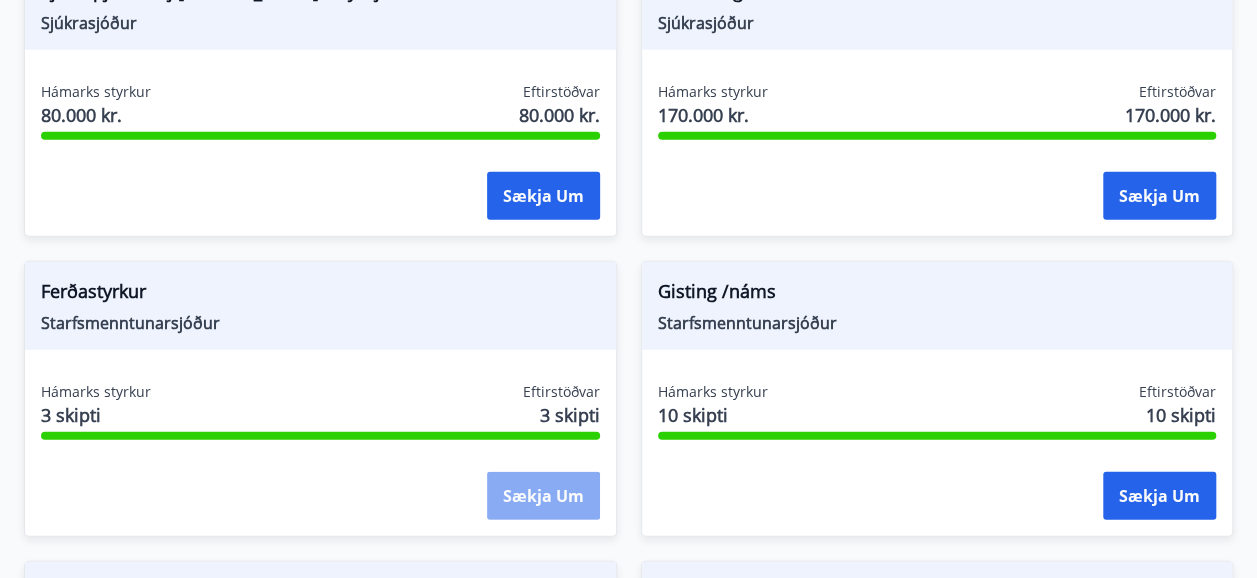 click on "Sækja um" at bounding box center [543, 496] 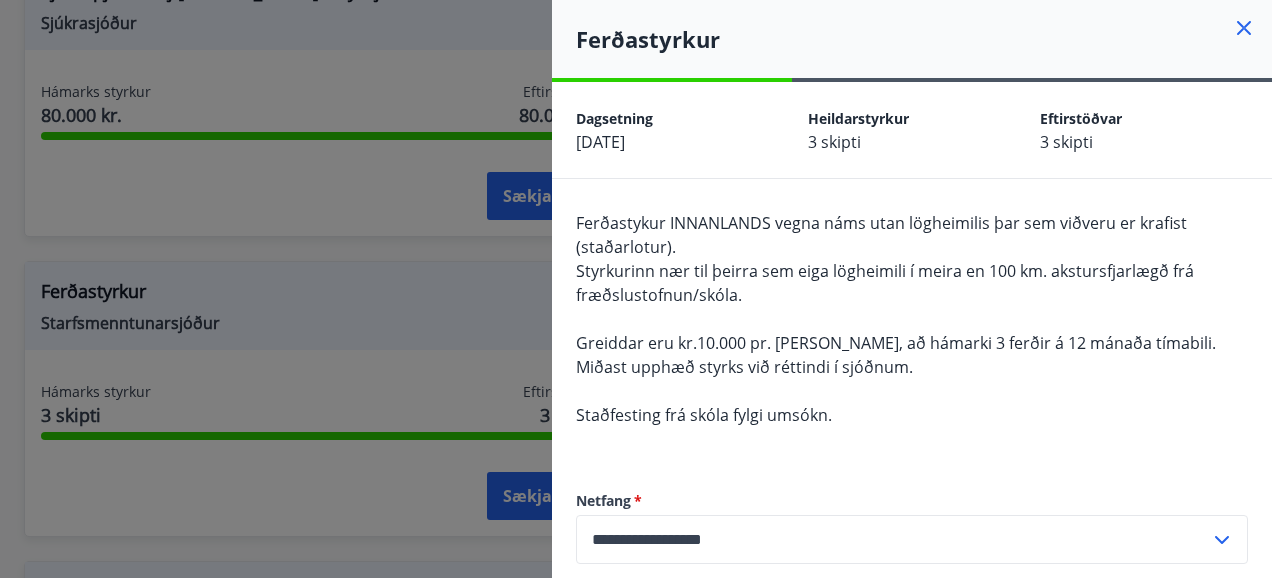 click at bounding box center (636, 289) 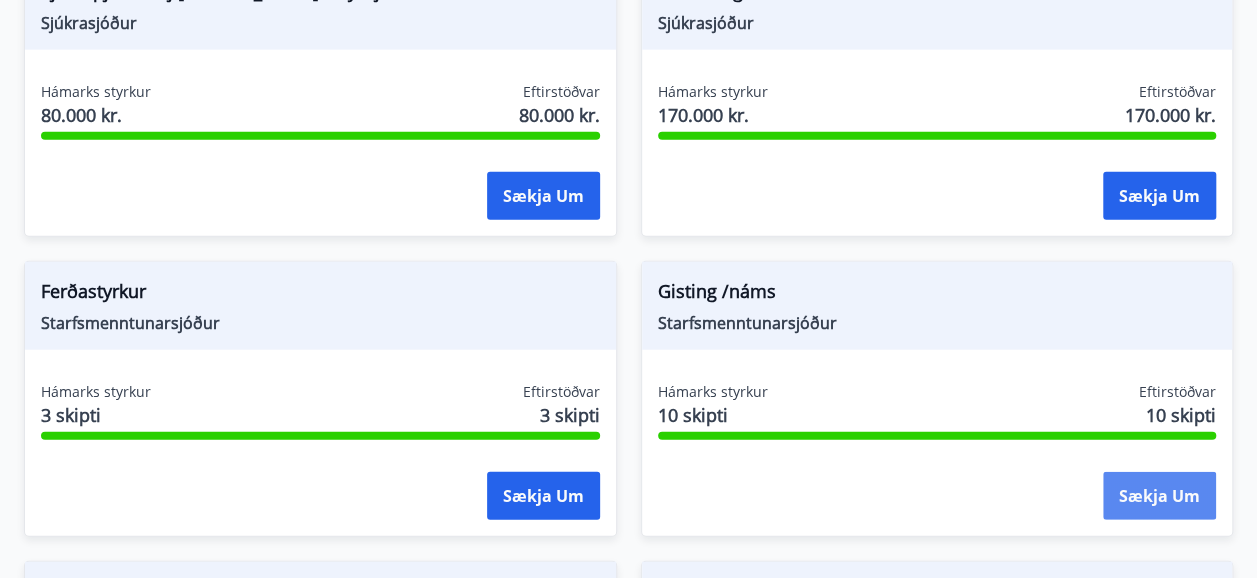 click on "Sækja um" at bounding box center (1159, 496) 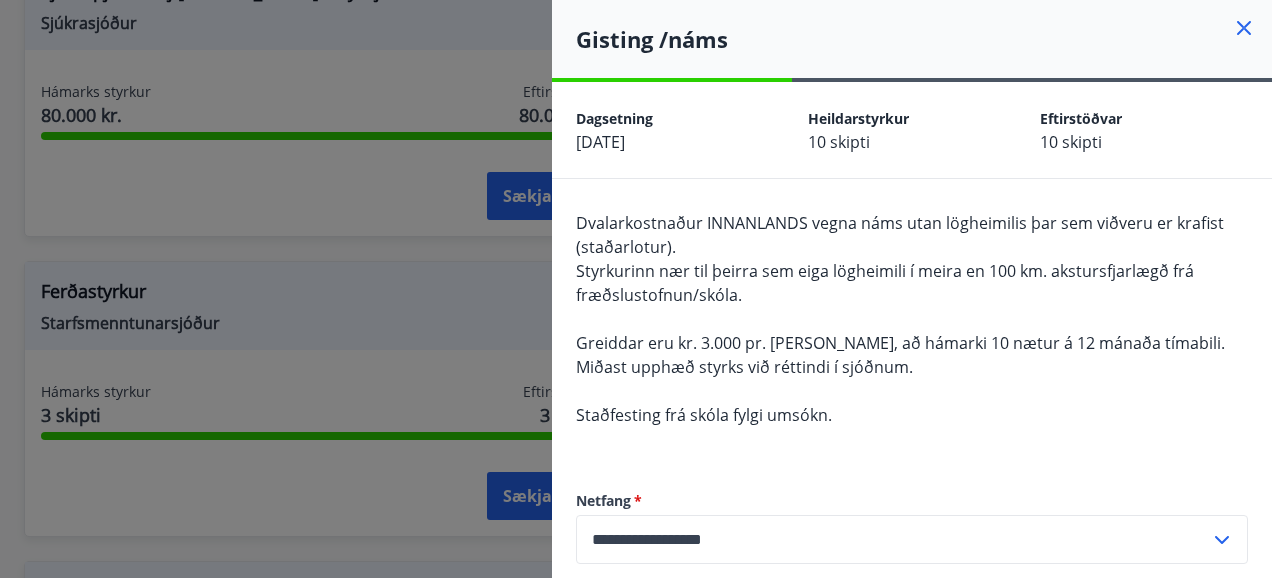 click on "**********" at bounding box center [912, 436] 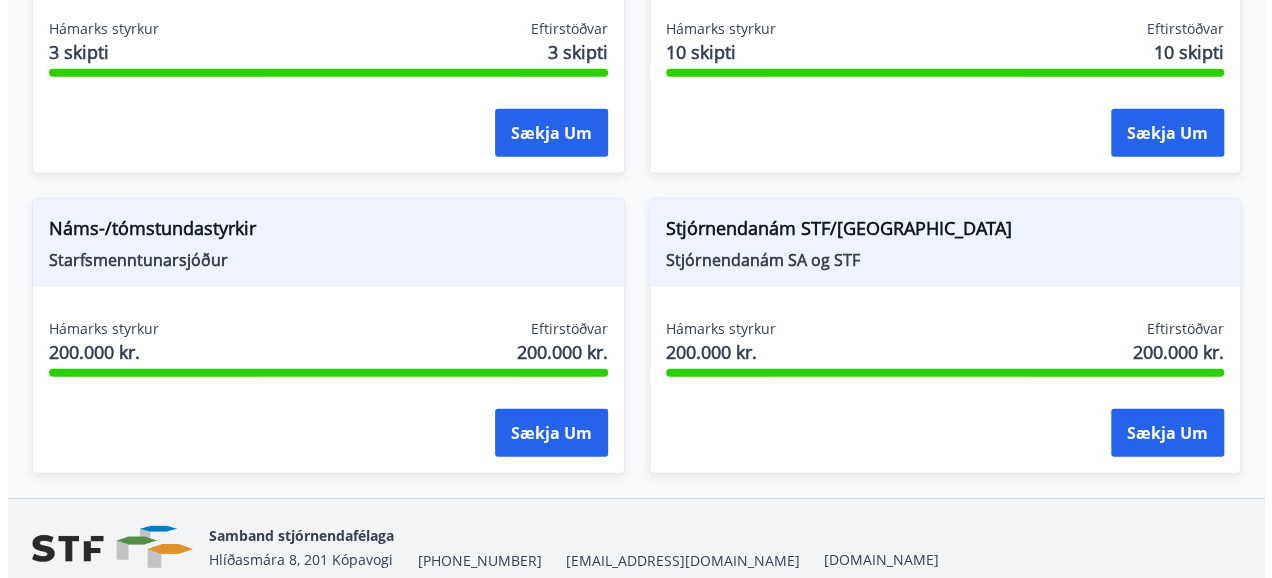scroll, scrollTop: 2708, scrollLeft: 0, axis: vertical 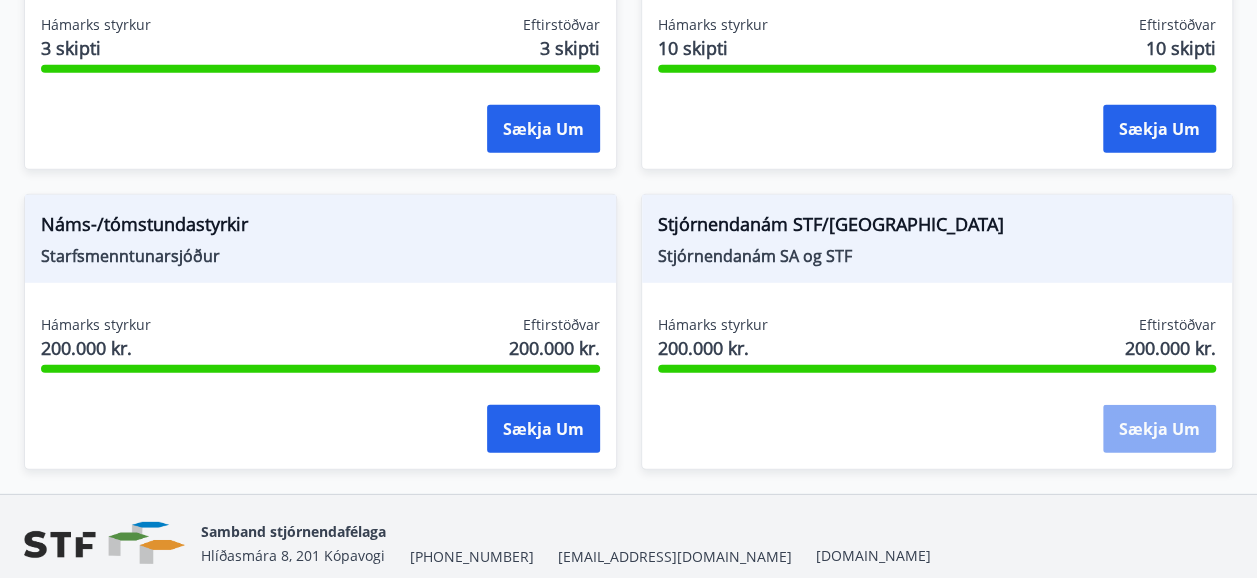 click on "Sækja um" at bounding box center (1159, 429) 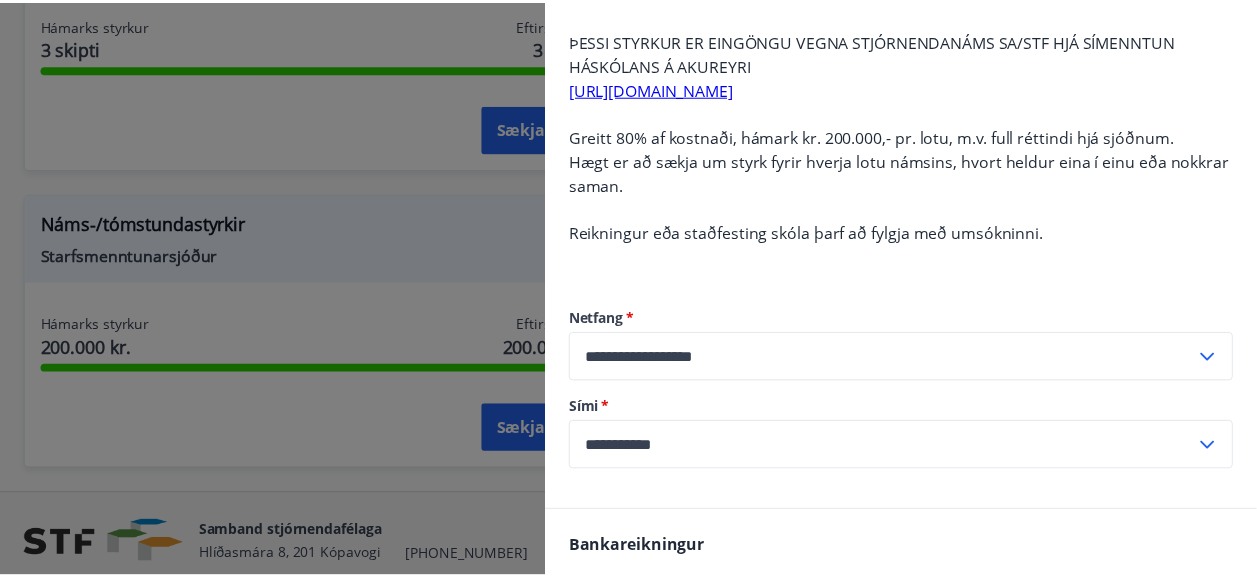 scroll, scrollTop: 145, scrollLeft: 0, axis: vertical 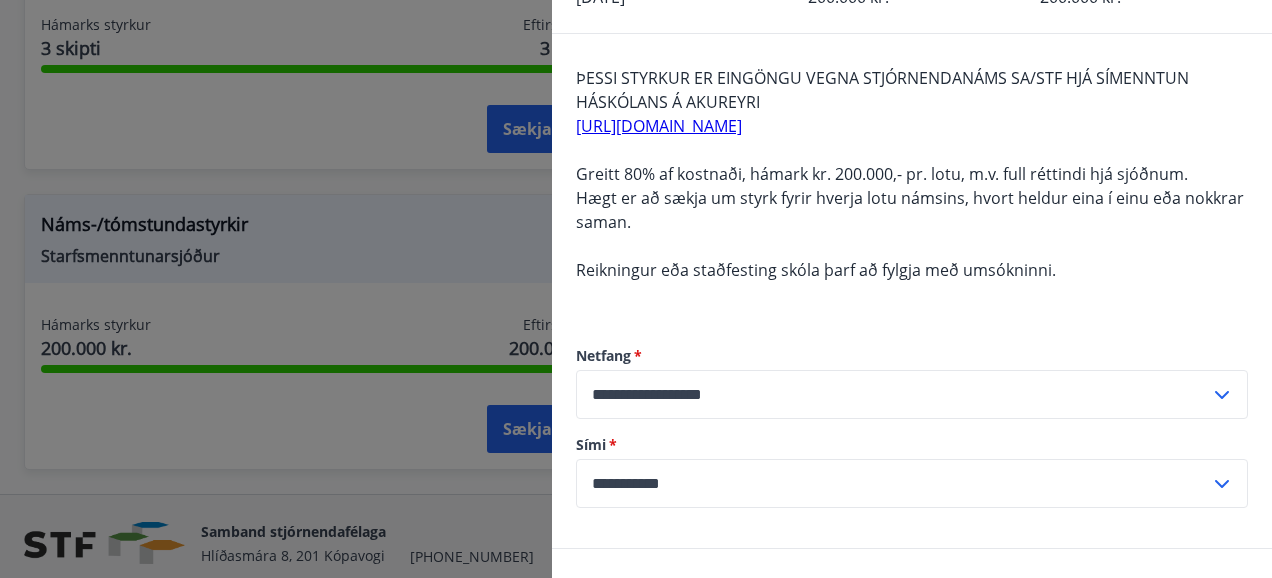 click at bounding box center [636, 289] 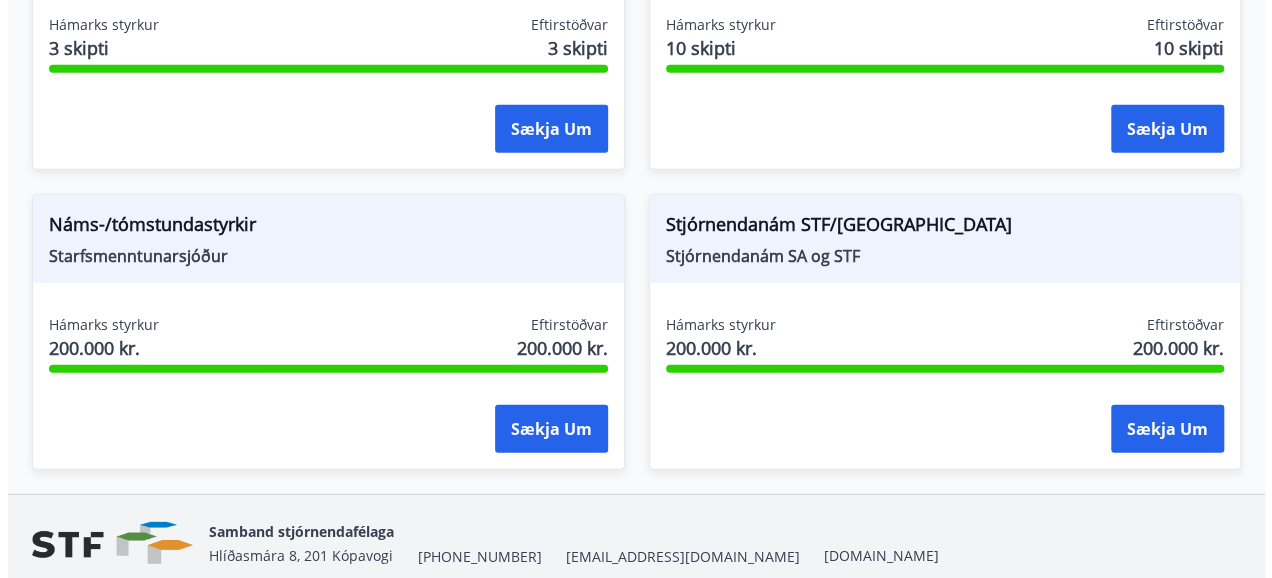 scroll, scrollTop: 0, scrollLeft: 0, axis: both 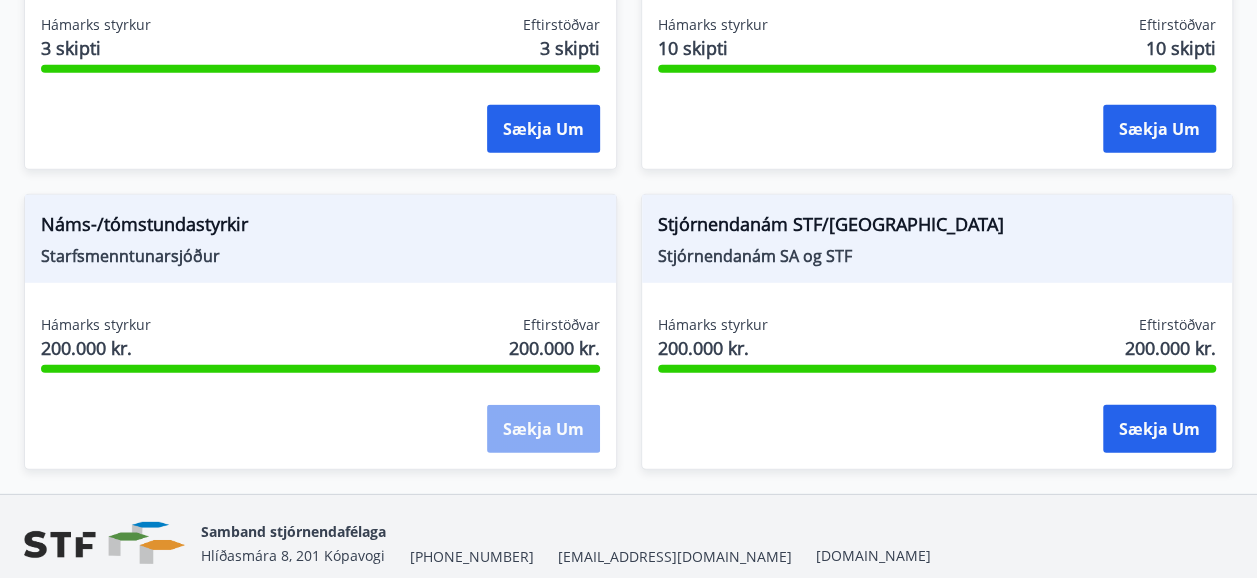 click on "Sækja um" at bounding box center (543, 429) 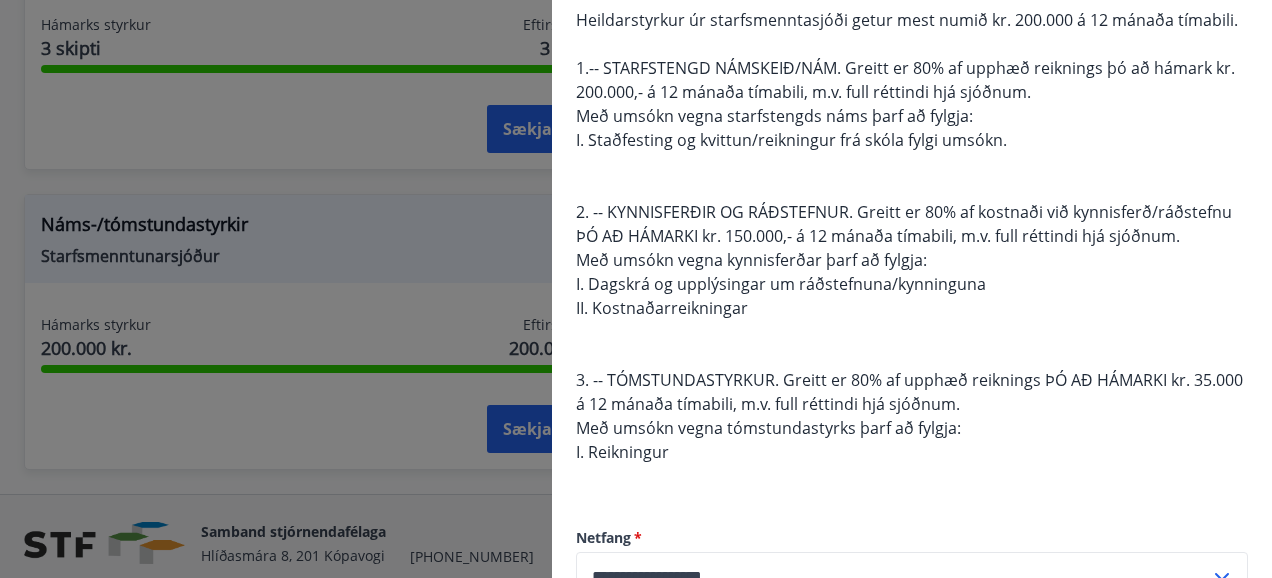 scroll, scrollTop: 197, scrollLeft: 0, axis: vertical 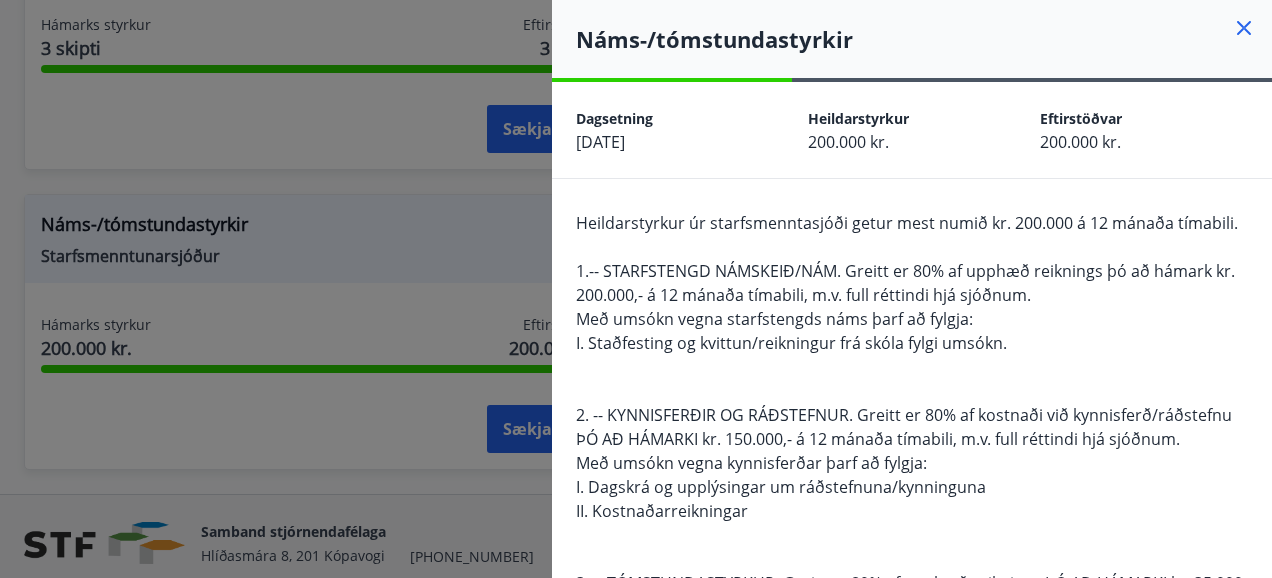 click at bounding box center [636, 289] 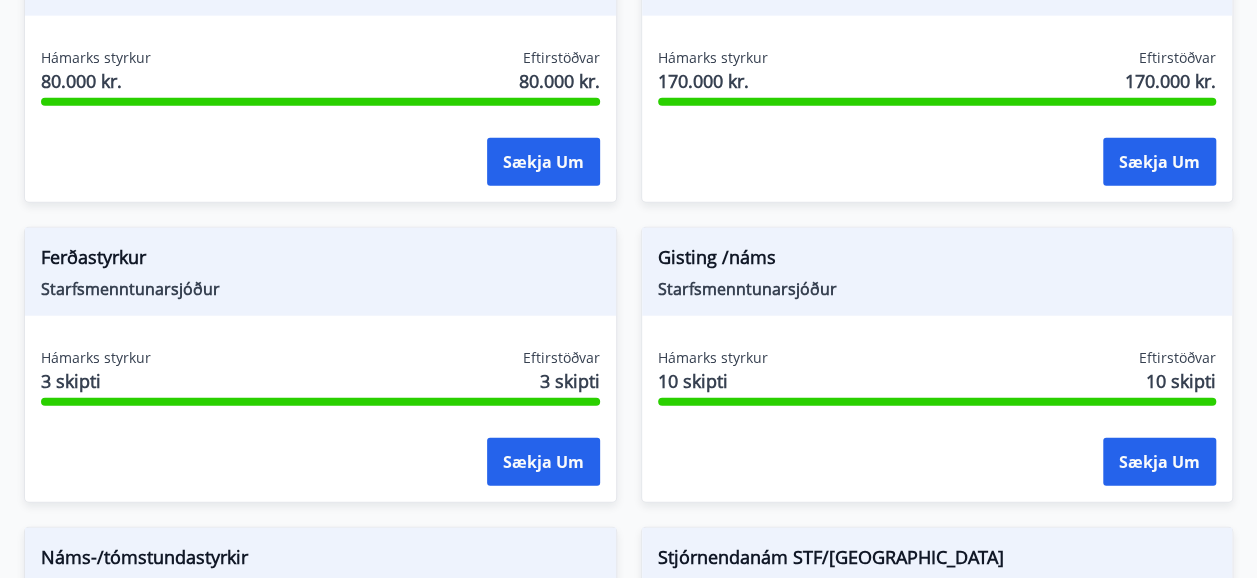 scroll, scrollTop: 2392, scrollLeft: 0, axis: vertical 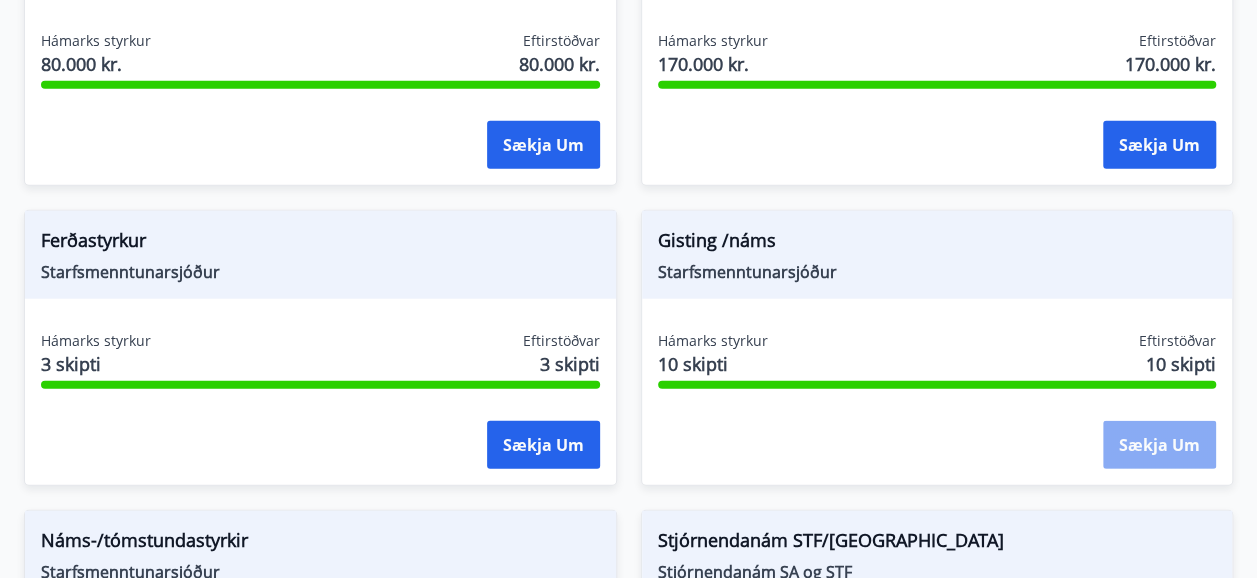 click on "Sækja um" at bounding box center [1159, 445] 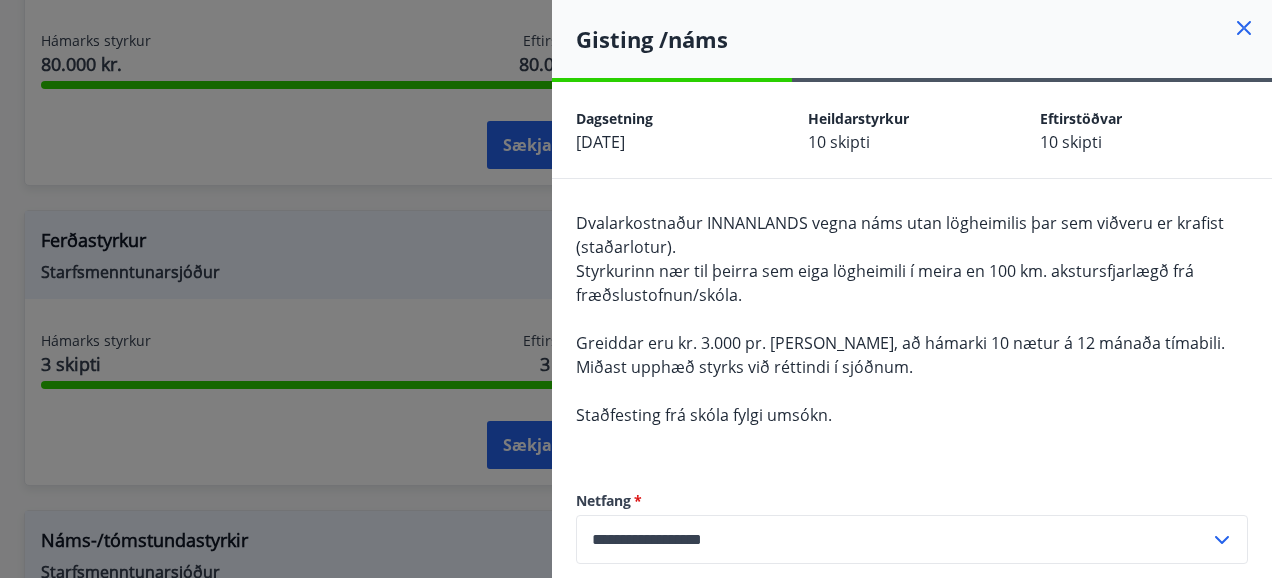 click at bounding box center [636, 289] 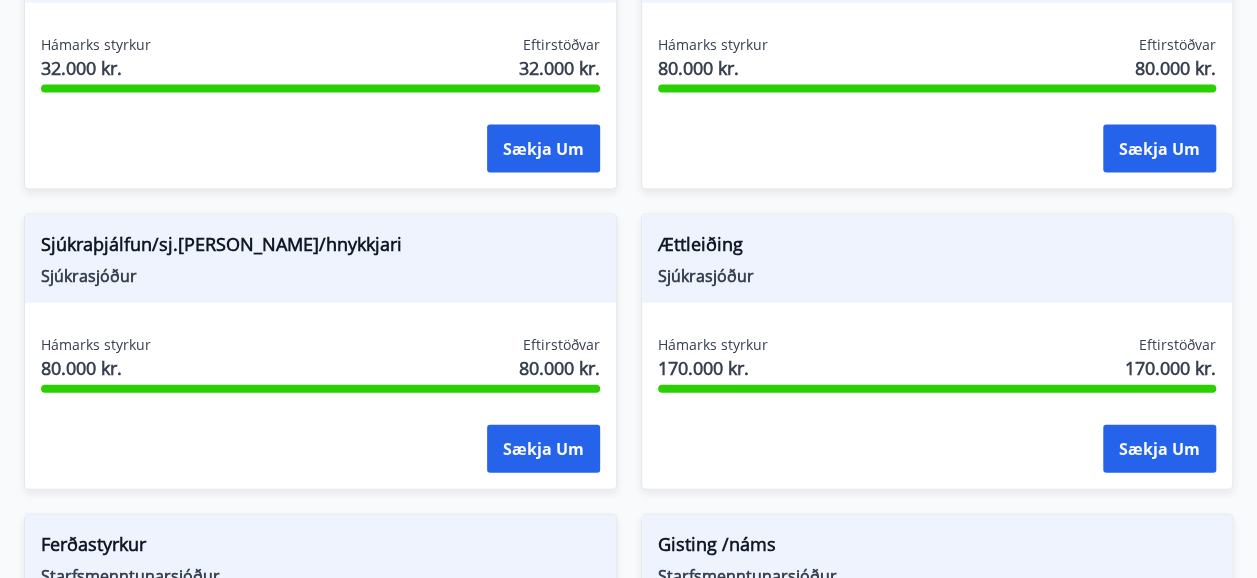 scroll, scrollTop: 2084, scrollLeft: 0, axis: vertical 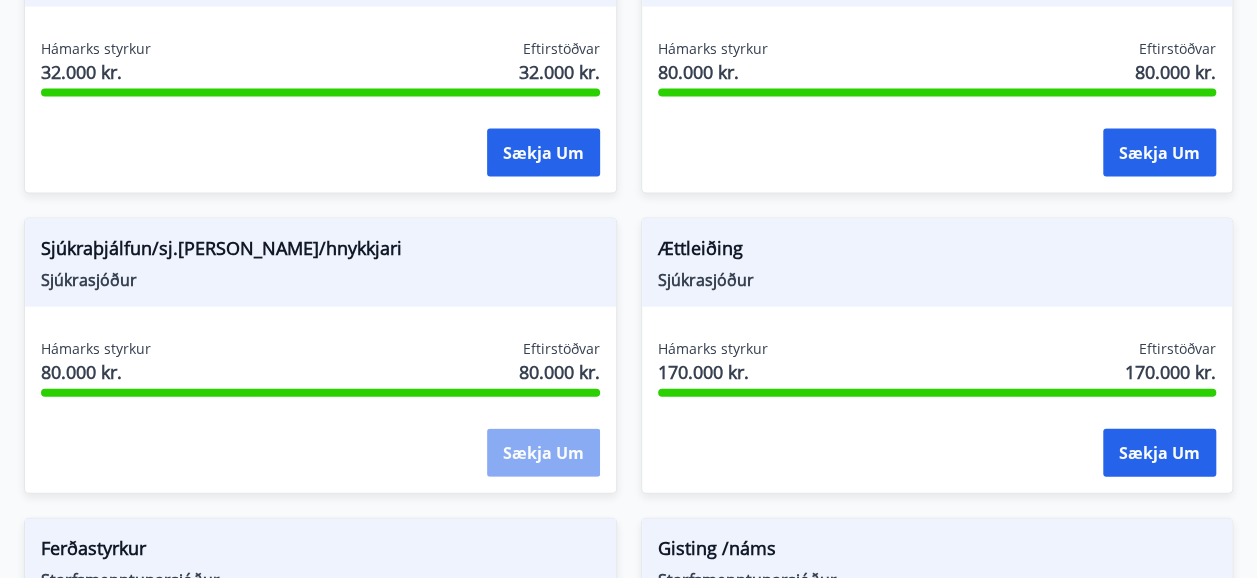 click on "Sækja um" at bounding box center (543, 453) 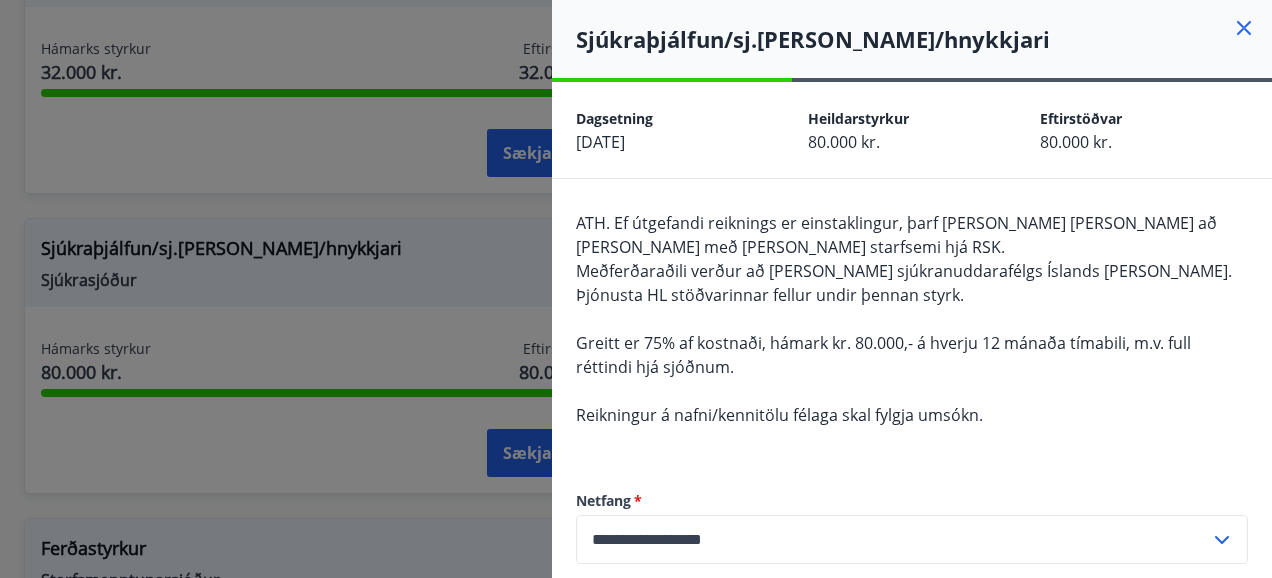 click at bounding box center [636, 289] 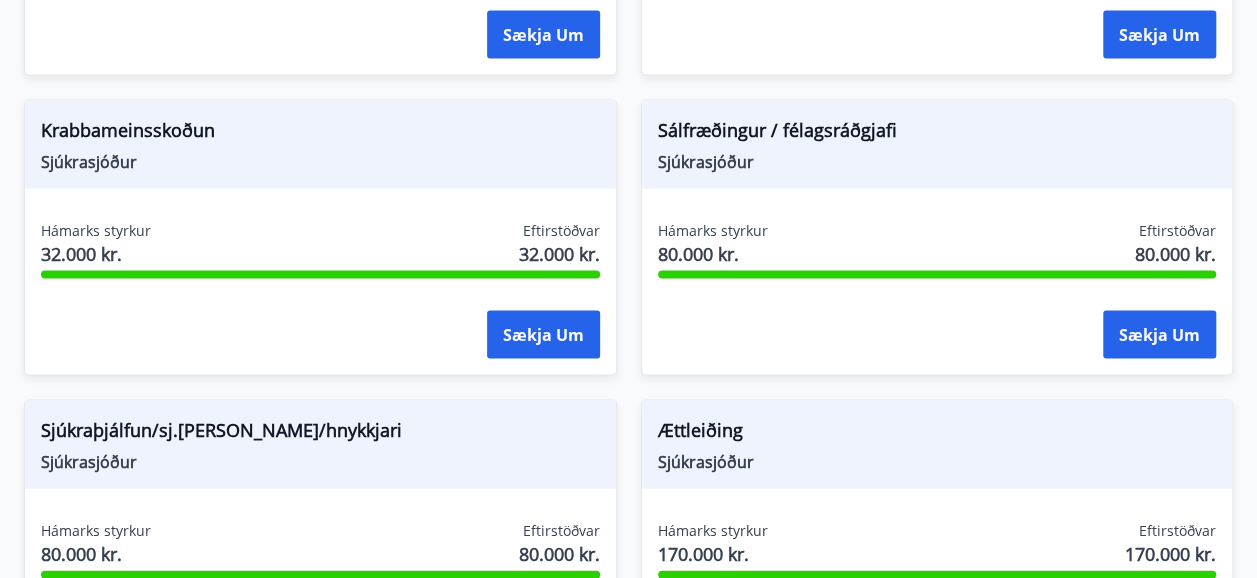 scroll, scrollTop: 1894, scrollLeft: 0, axis: vertical 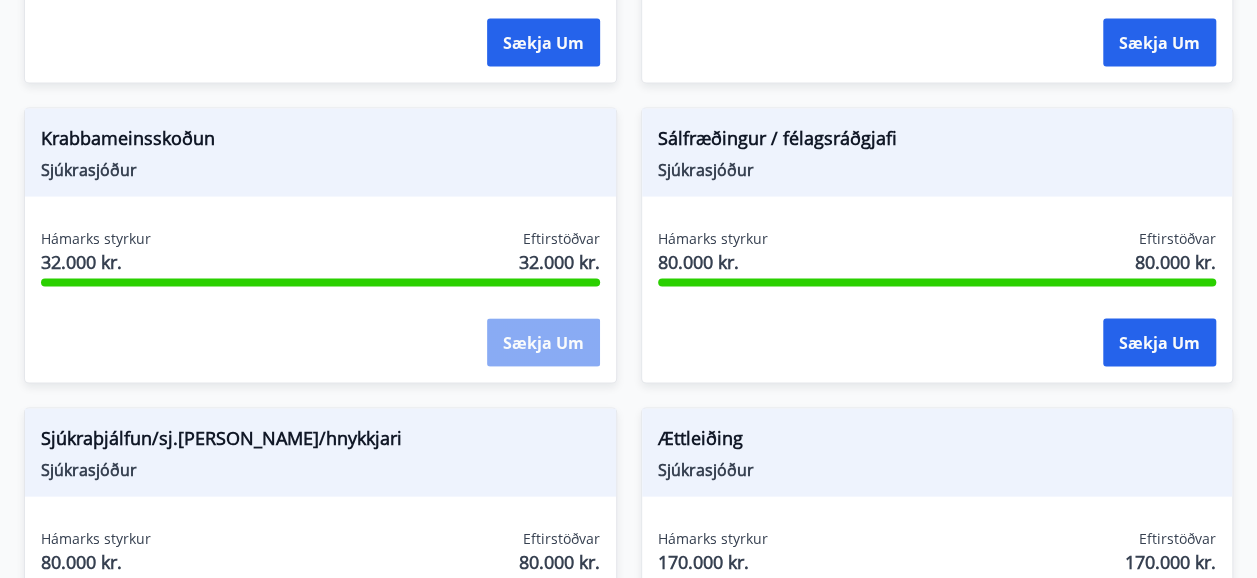 click on "Sækja um" at bounding box center (543, 343) 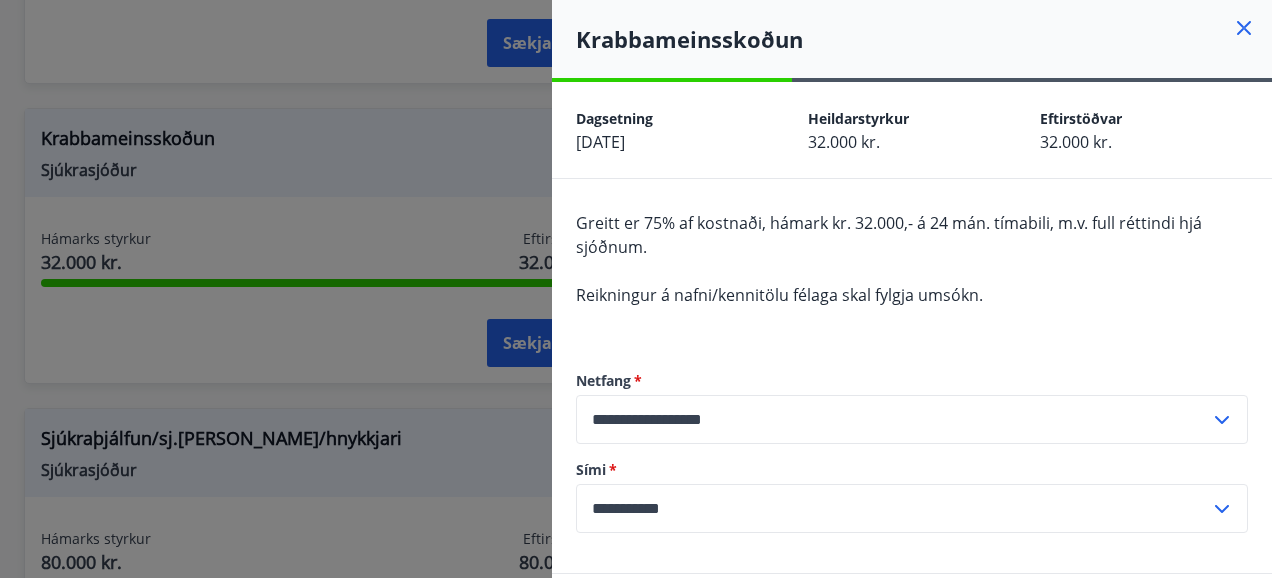 click 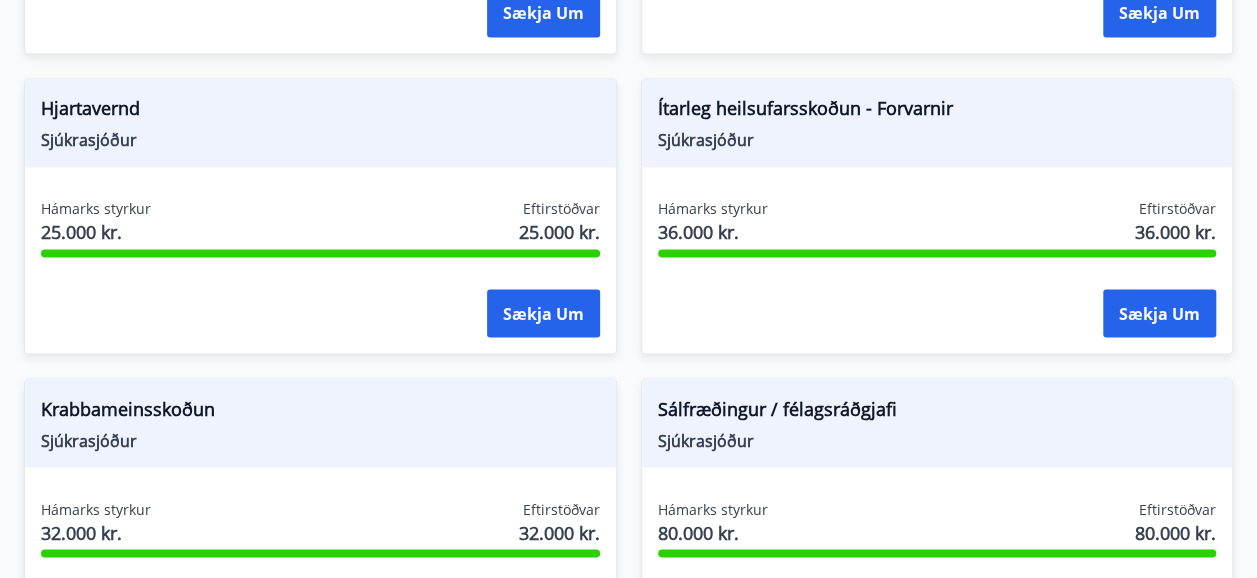 scroll, scrollTop: 1628, scrollLeft: 0, axis: vertical 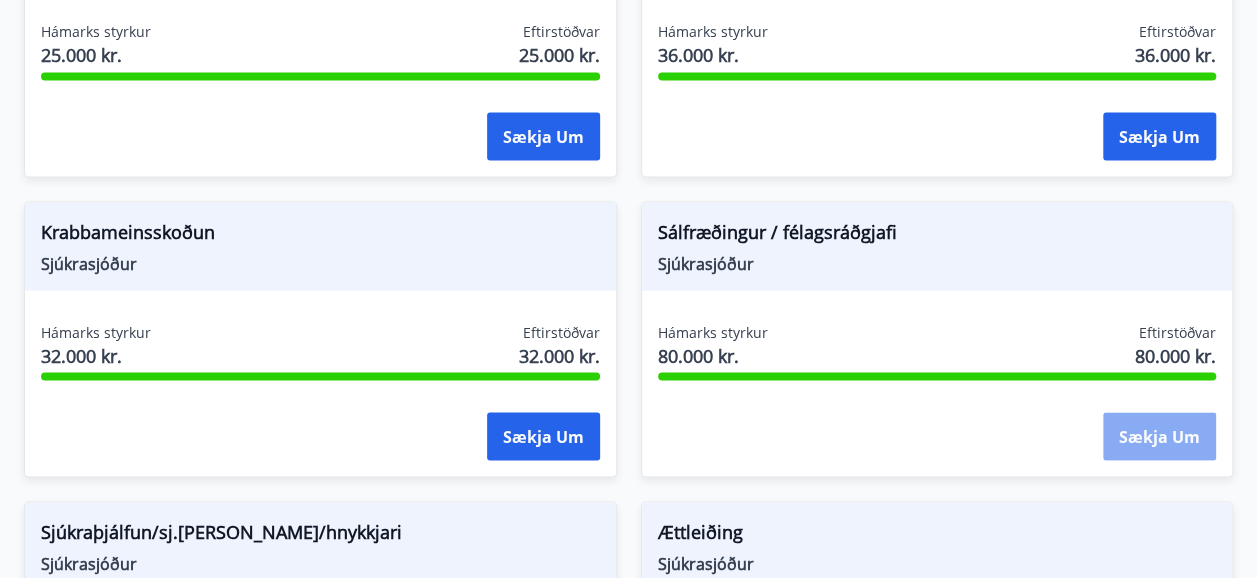 click on "Sækja um" at bounding box center (1159, 436) 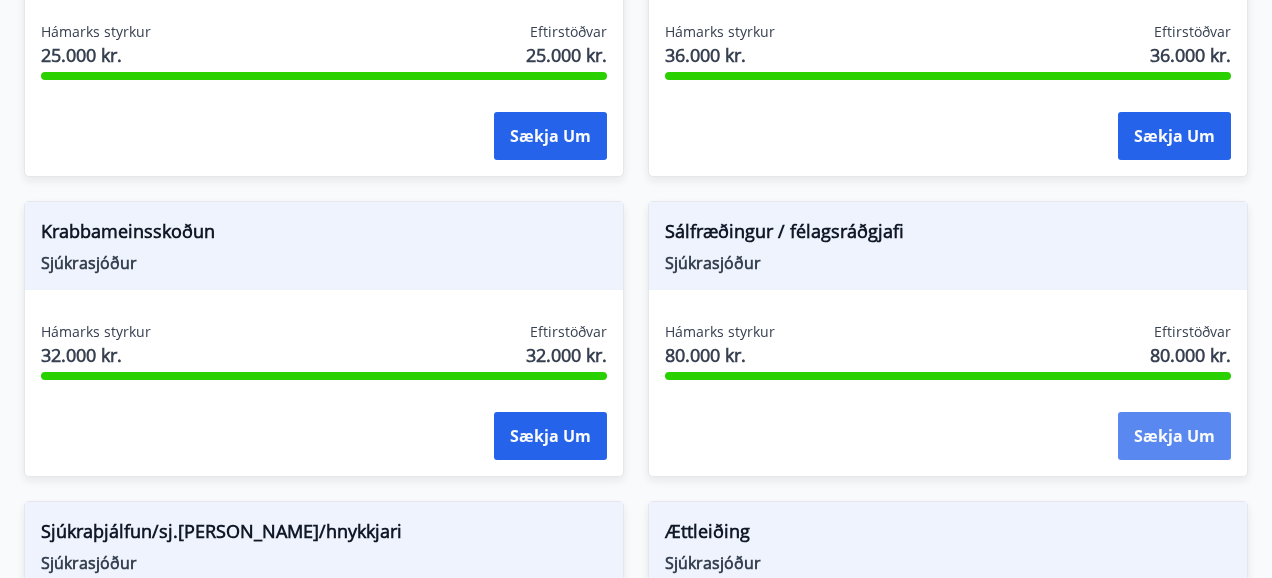 type 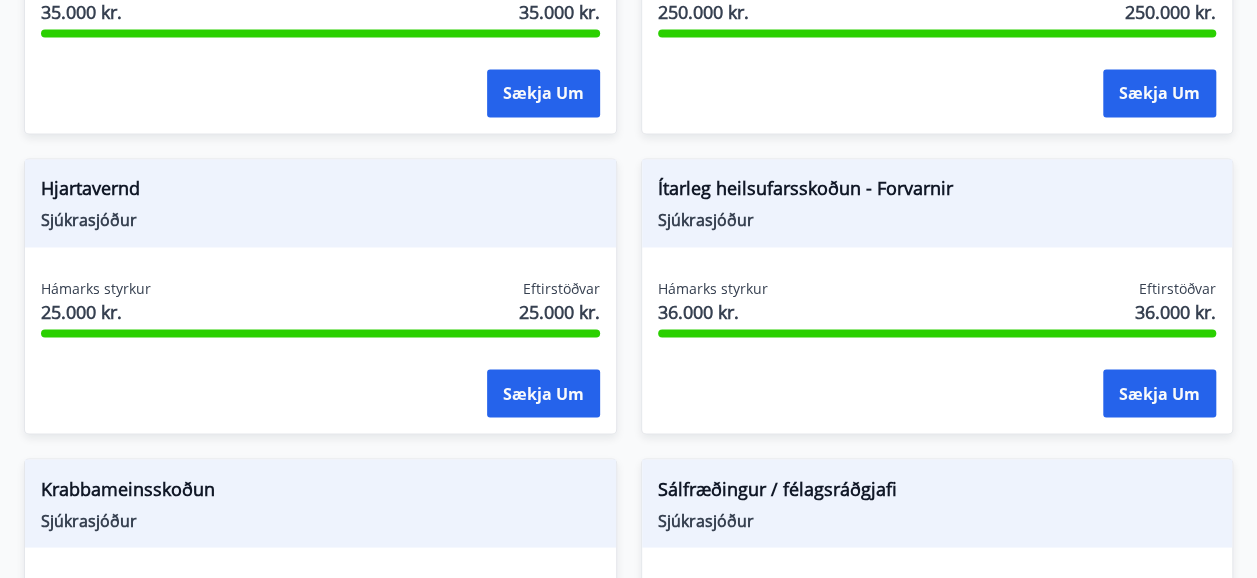 scroll, scrollTop: 1531, scrollLeft: 0, axis: vertical 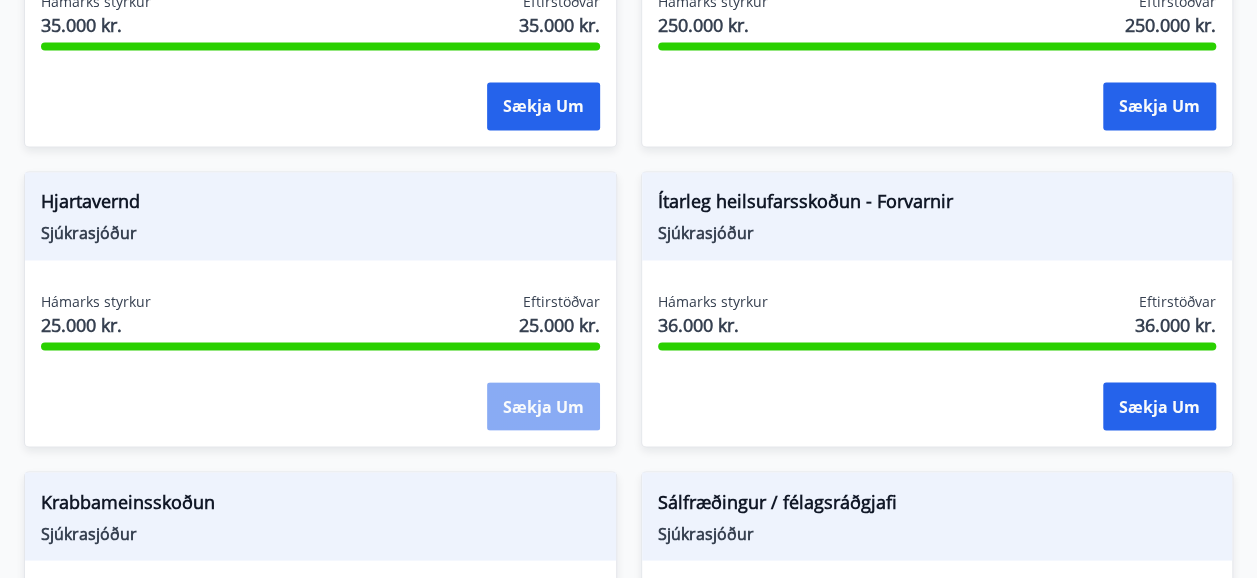 click on "Sækja um" at bounding box center [543, 406] 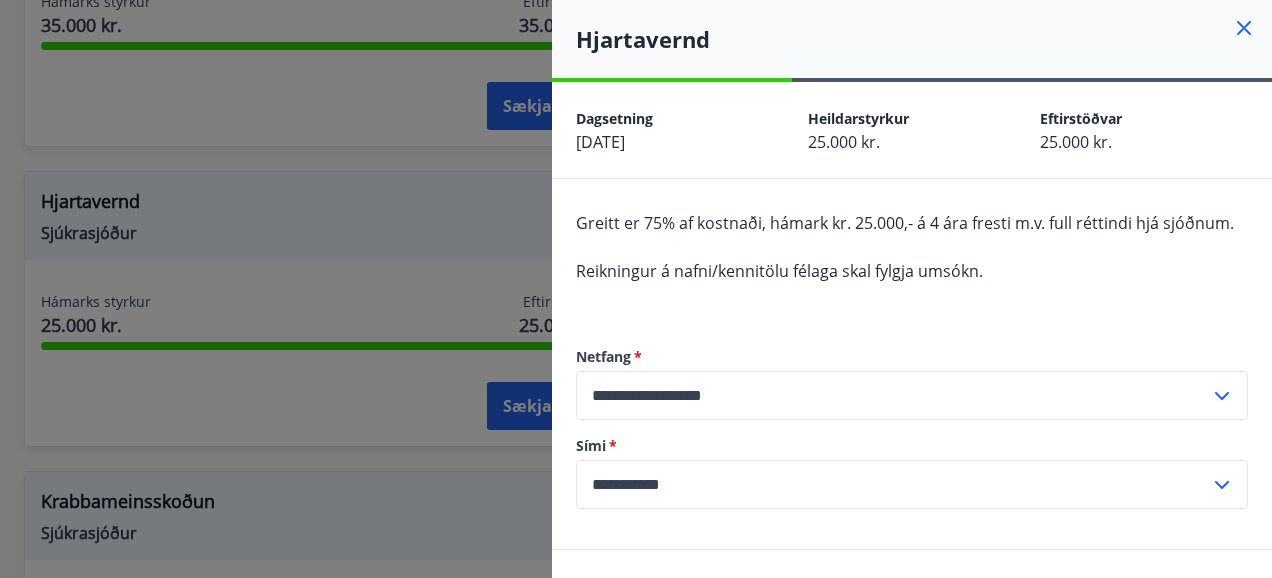click 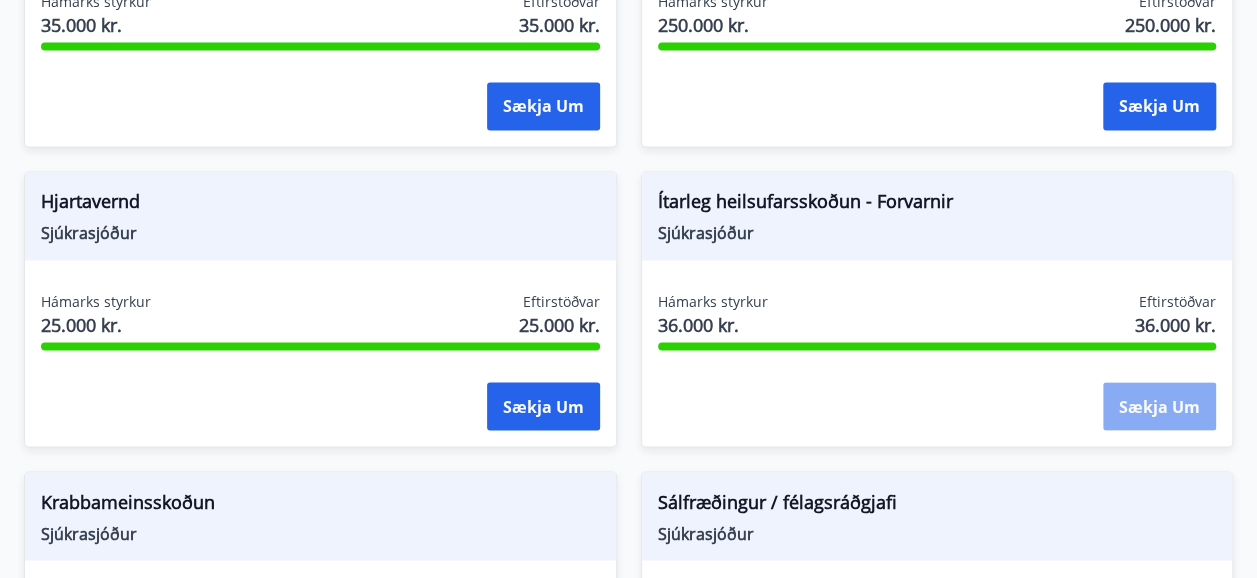 click on "Sækja um" at bounding box center (1159, 406) 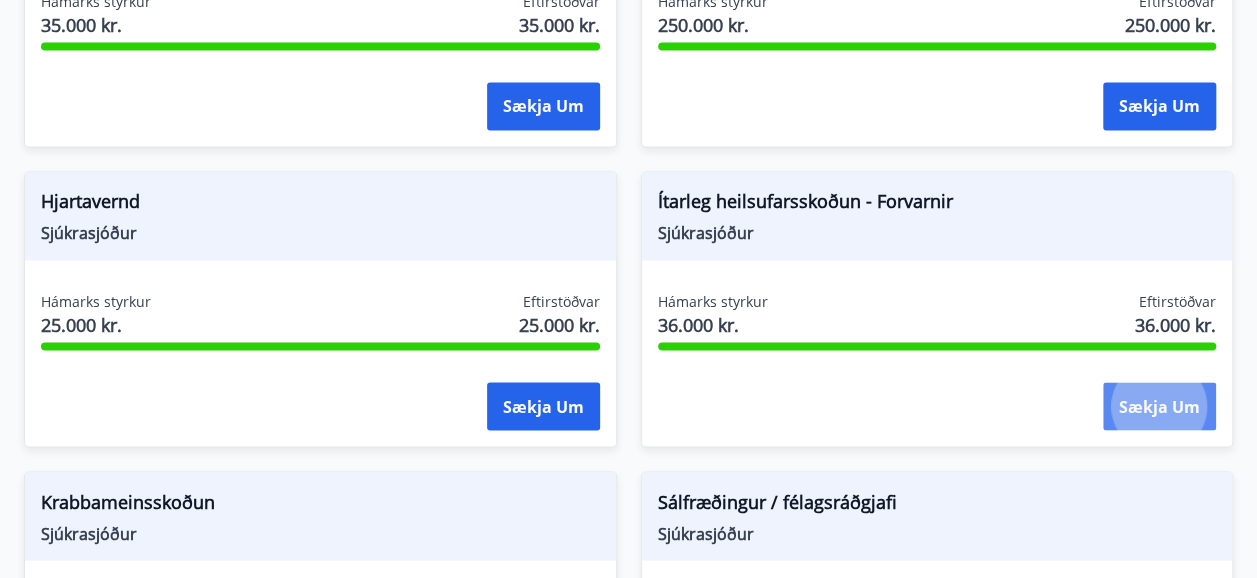 type 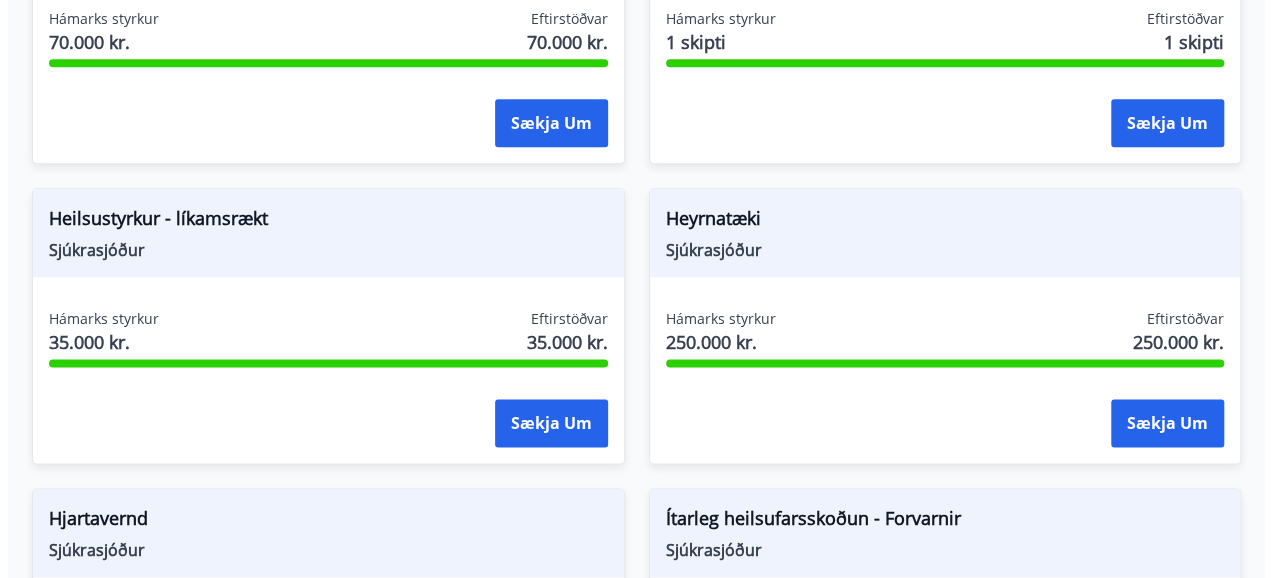 scroll, scrollTop: 1194, scrollLeft: 0, axis: vertical 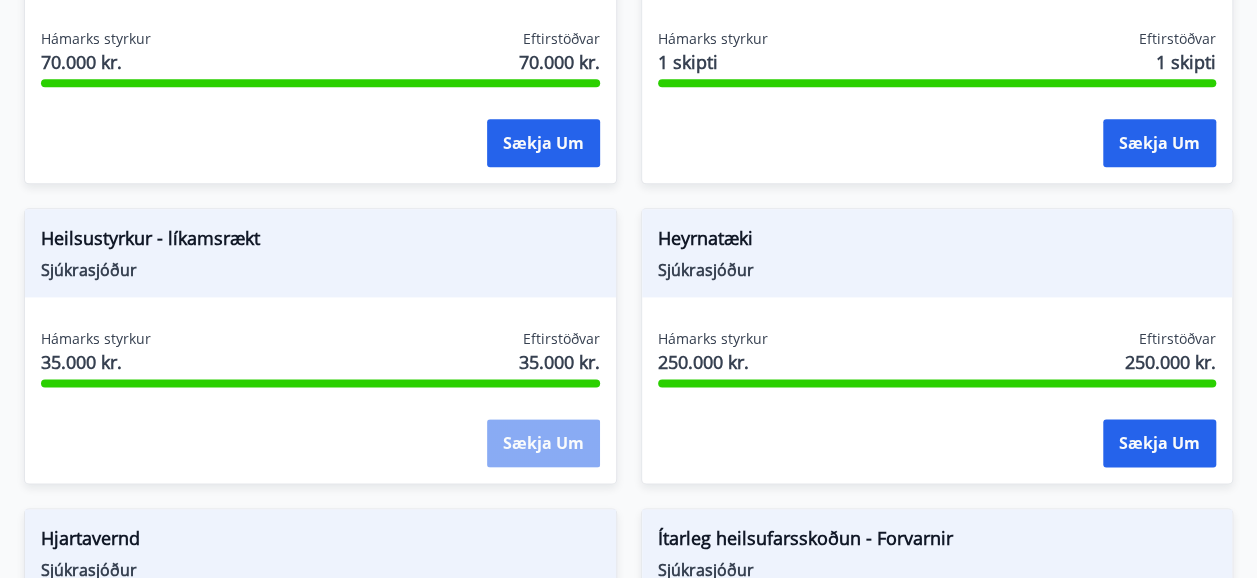 click on "Sækja um" at bounding box center (543, 443) 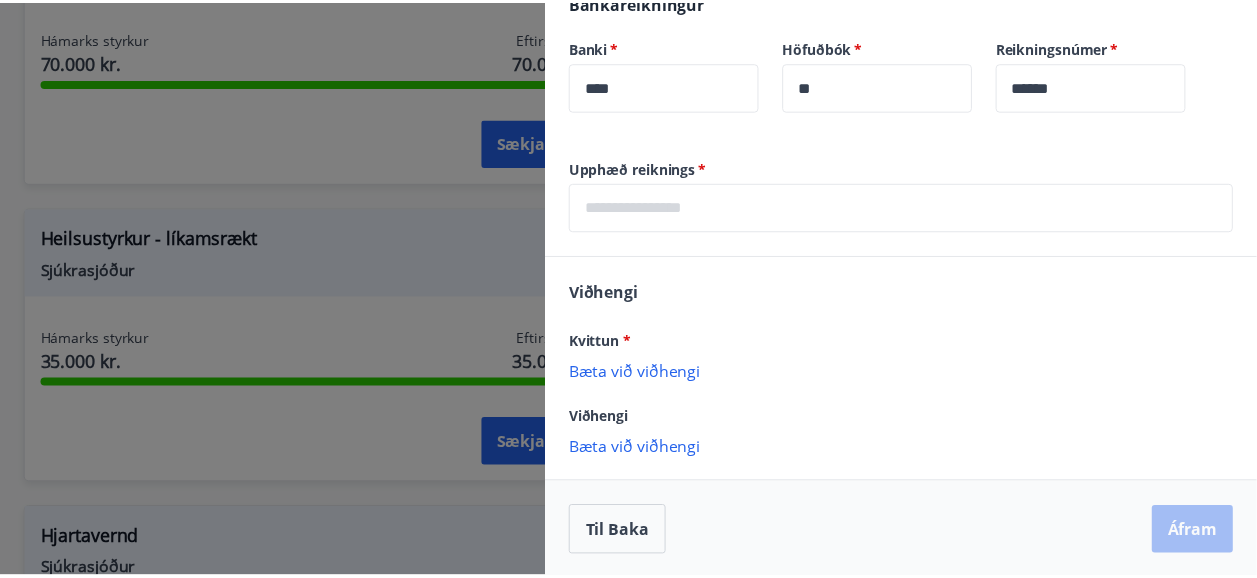 scroll, scrollTop: 682, scrollLeft: 0, axis: vertical 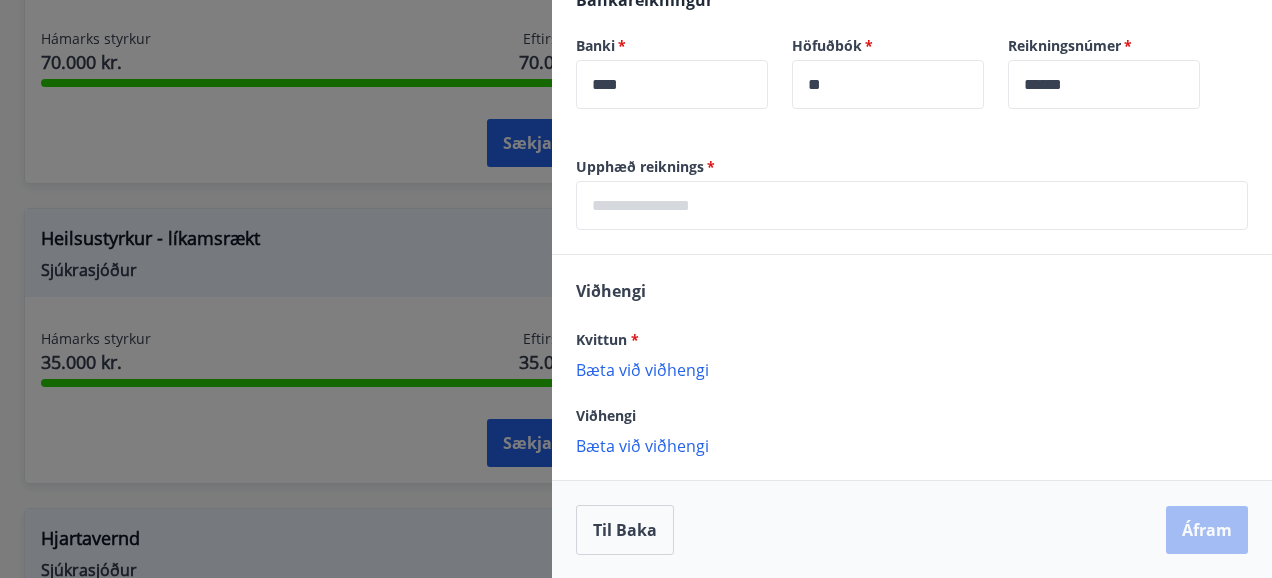 click on "Bæta við viðhengi" at bounding box center (912, 369) 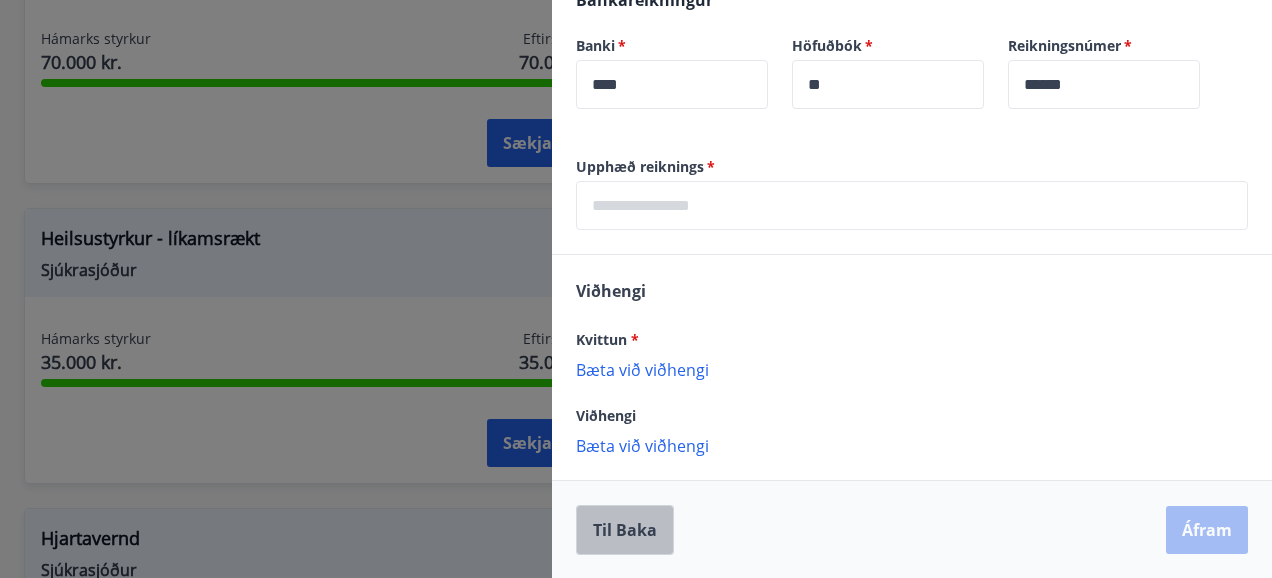 click on "Til baka" at bounding box center [625, 530] 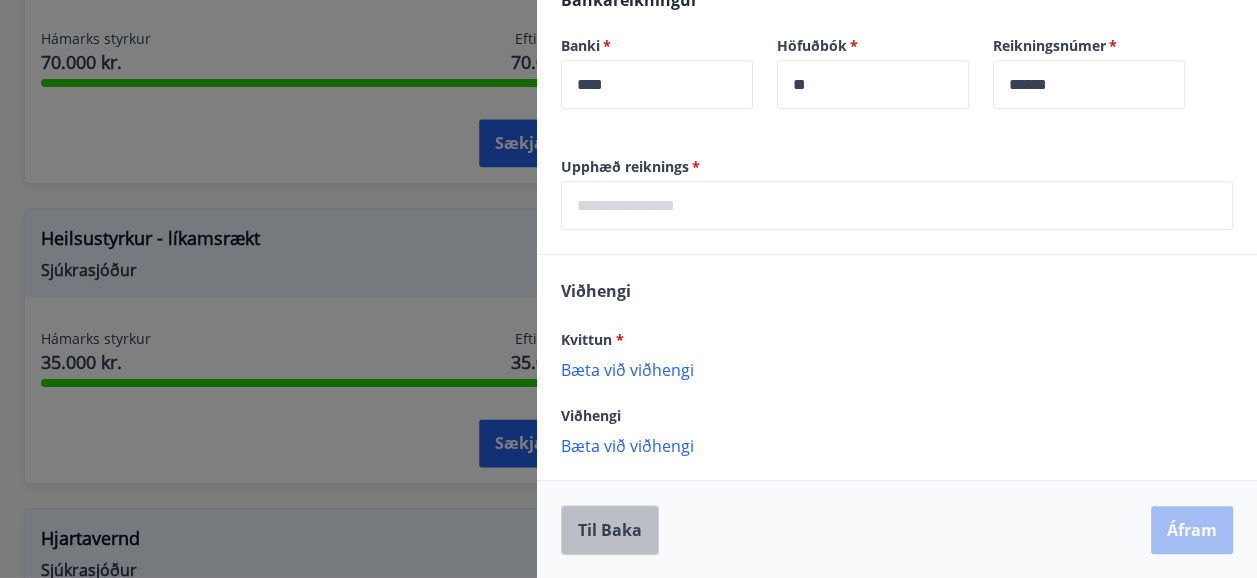 scroll, scrollTop: 0, scrollLeft: 0, axis: both 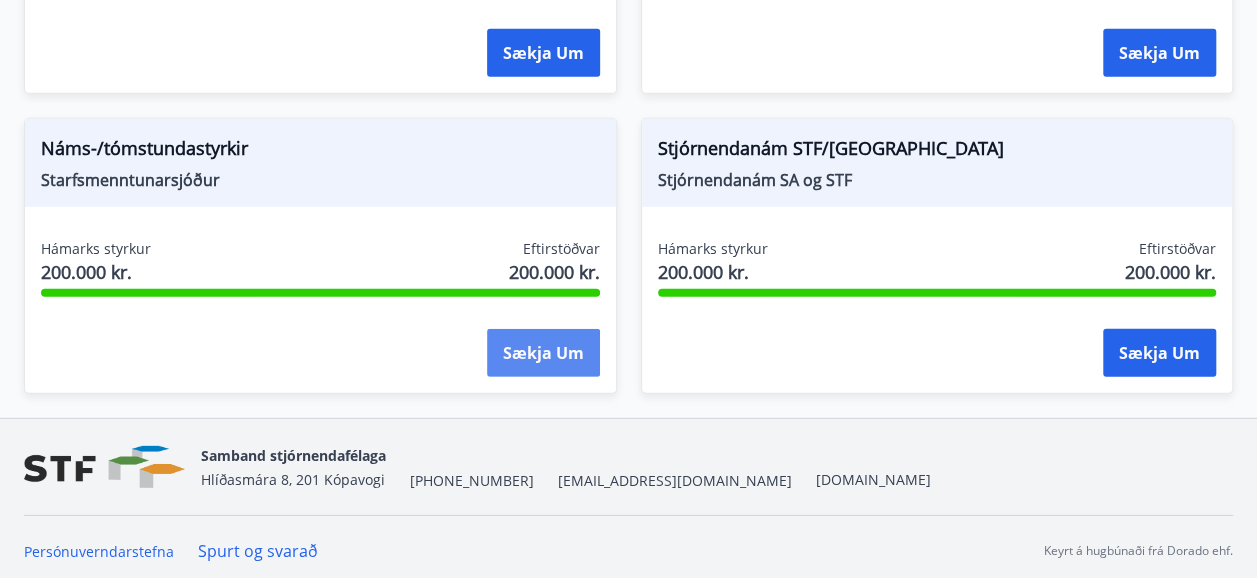 click on "Sækja um" at bounding box center [543, 353] 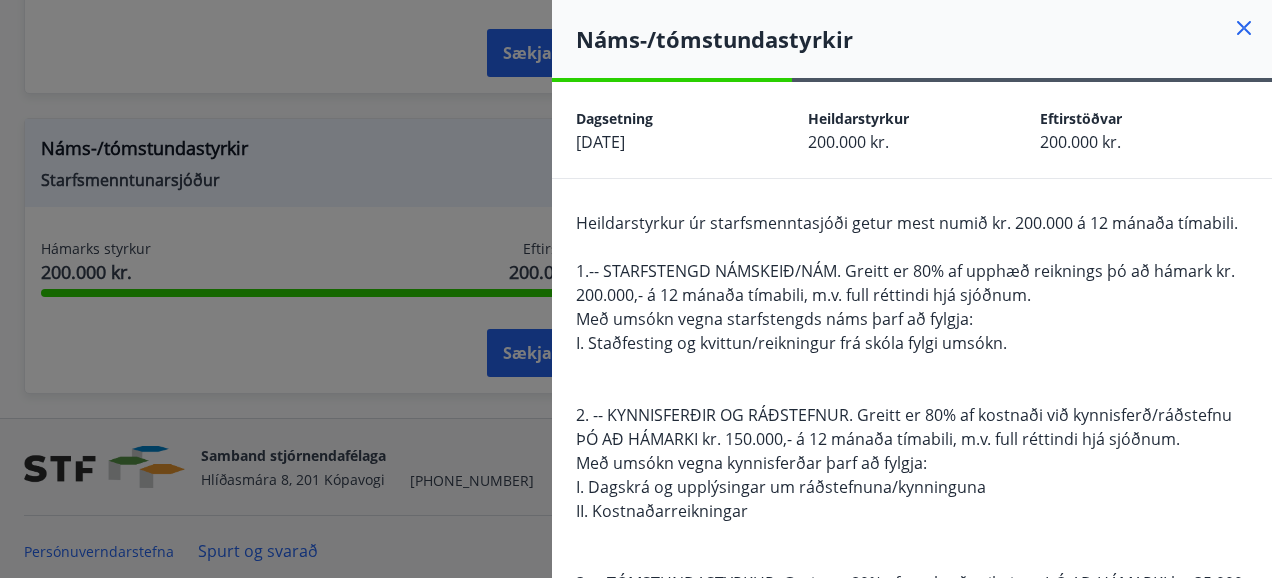 type 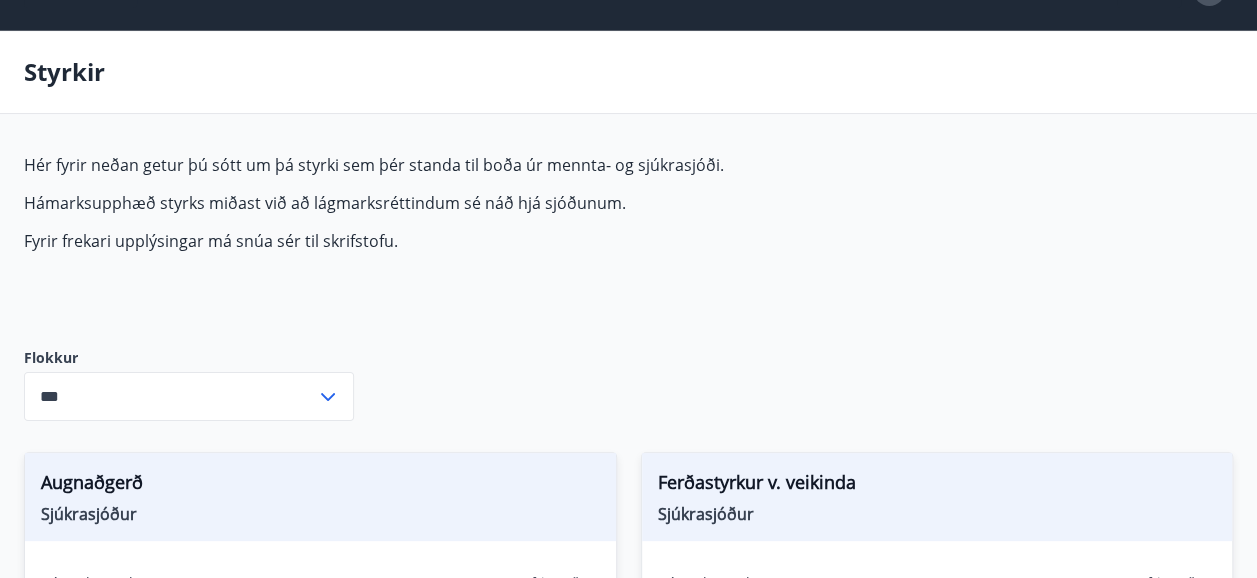 scroll, scrollTop: 0, scrollLeft: 0, axis: both 